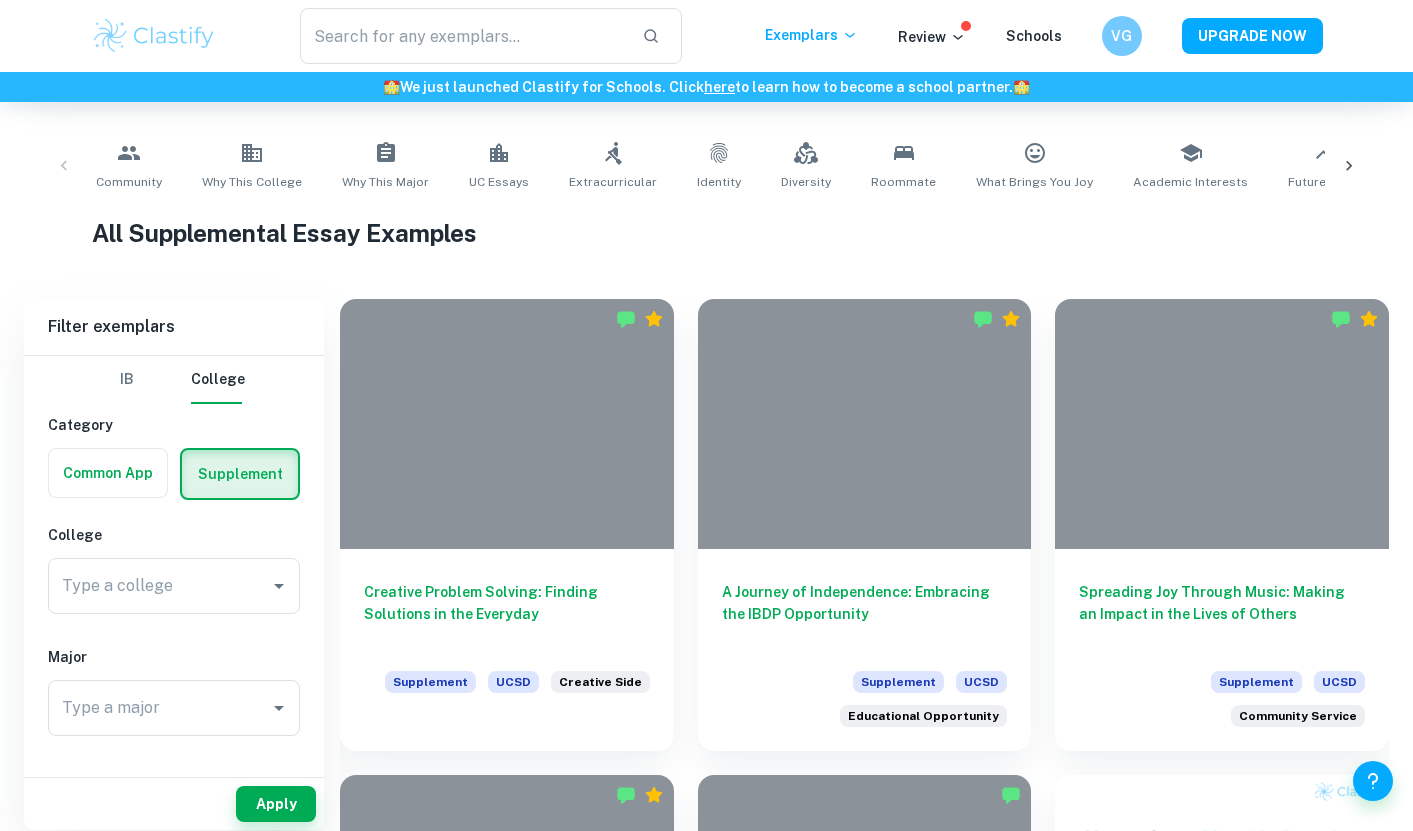 scroll, scrollTop: 386, scrollLeft: 0, axis: vertical 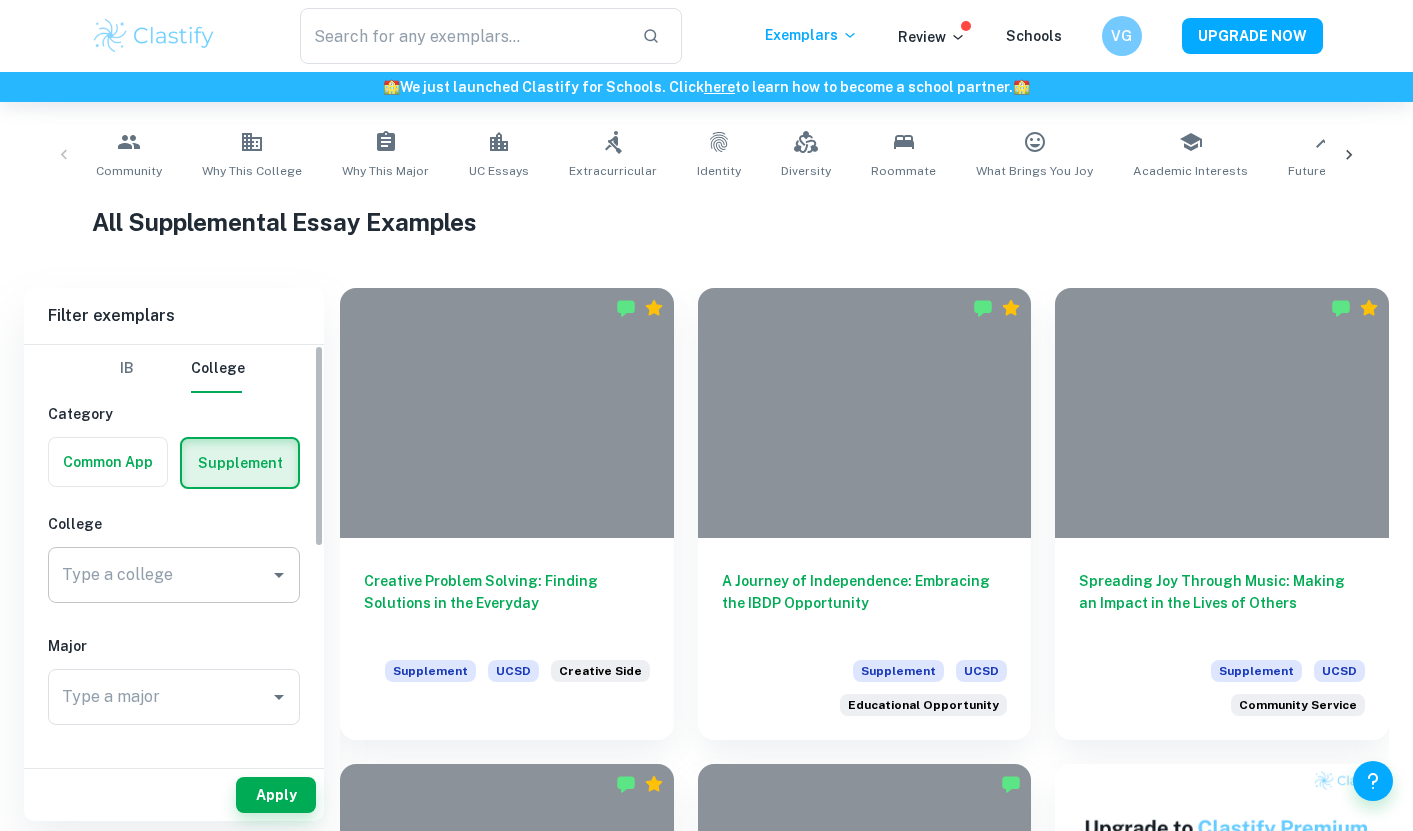 click on "Type a college Type a college" at bounding box center (174, 575) 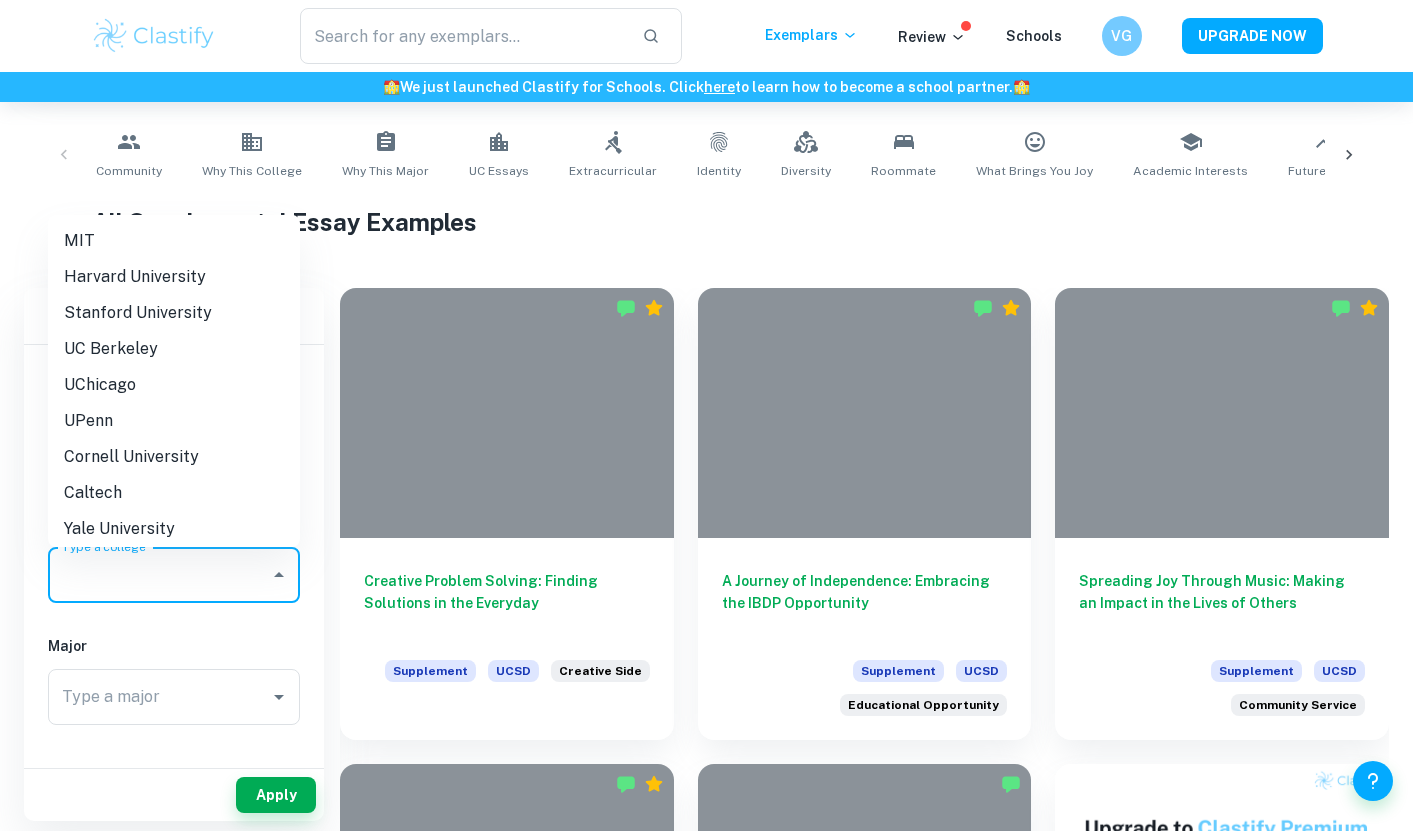 click on "Stanford University" at bounding box center (174, 313) 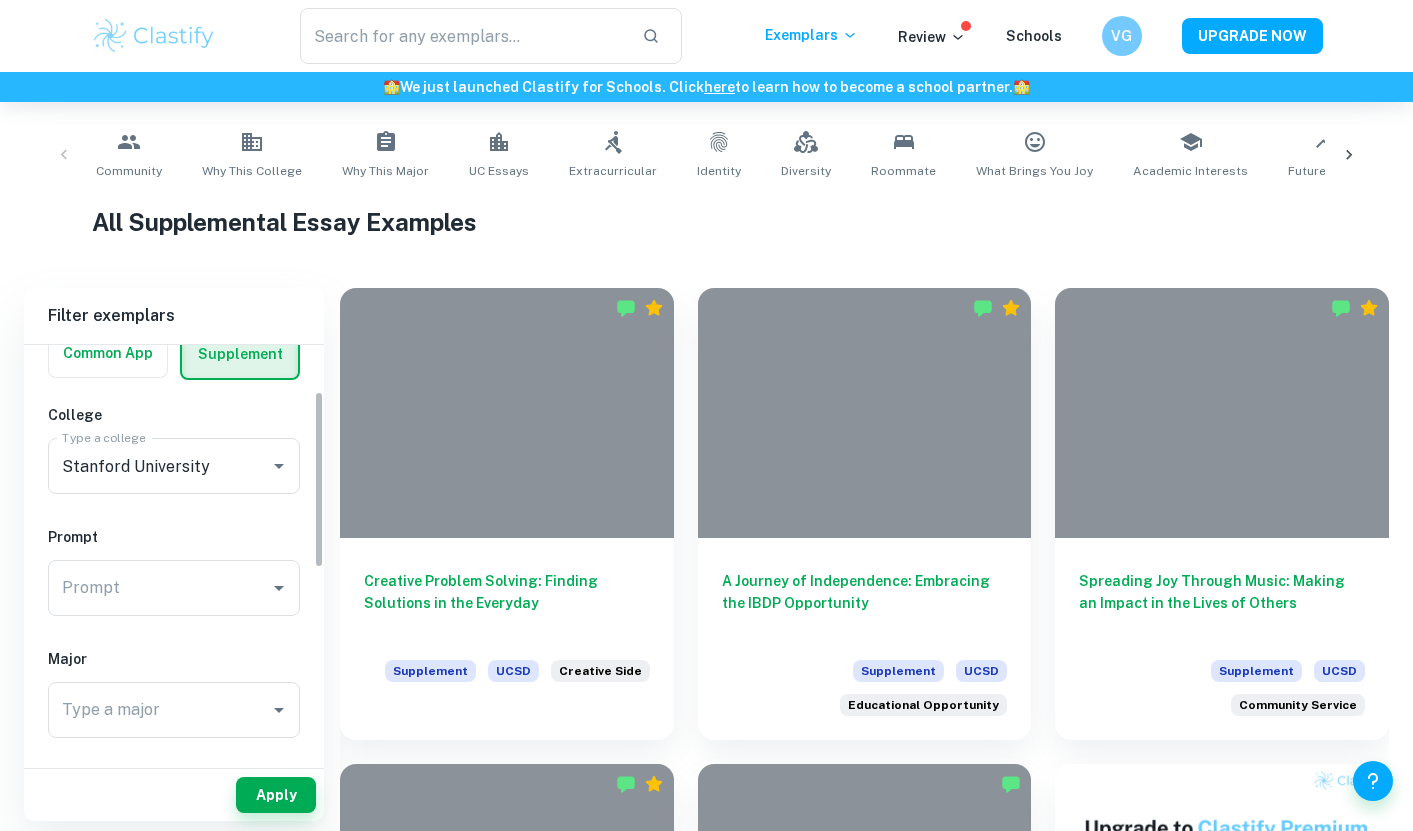scroll, scrollTop: 110, scrollLeft: 0, axis: vertical 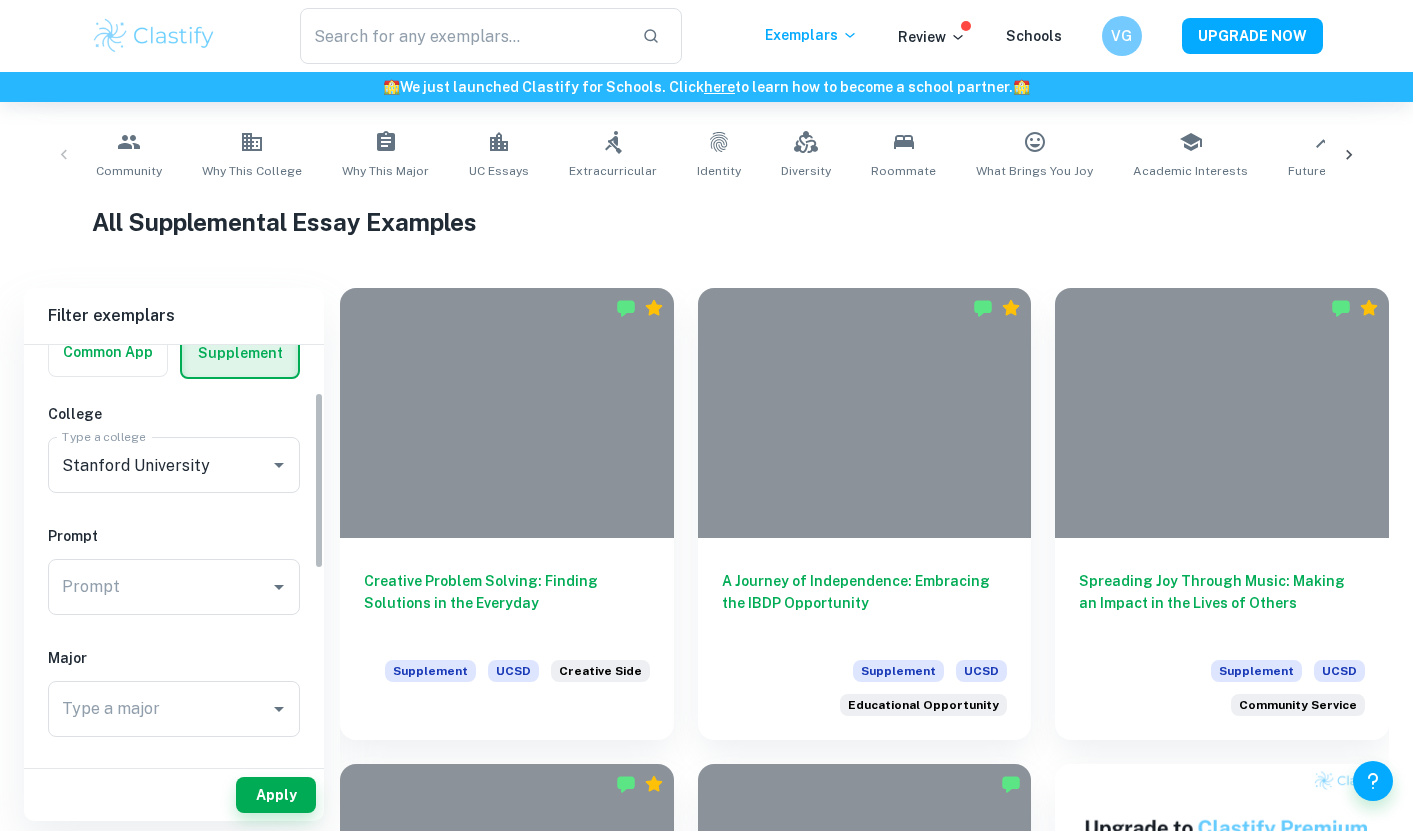 click on "IB College Category Common App Supplement College Type a college Type a college Prompt Prompt Prompt Major Type a major Type a major Decision Accepted Rejected Year 2024/2025 2023/2024 2022/2023 2021/2022 2020/2021 2019/2020 Other" at bounding box center (174, 721) 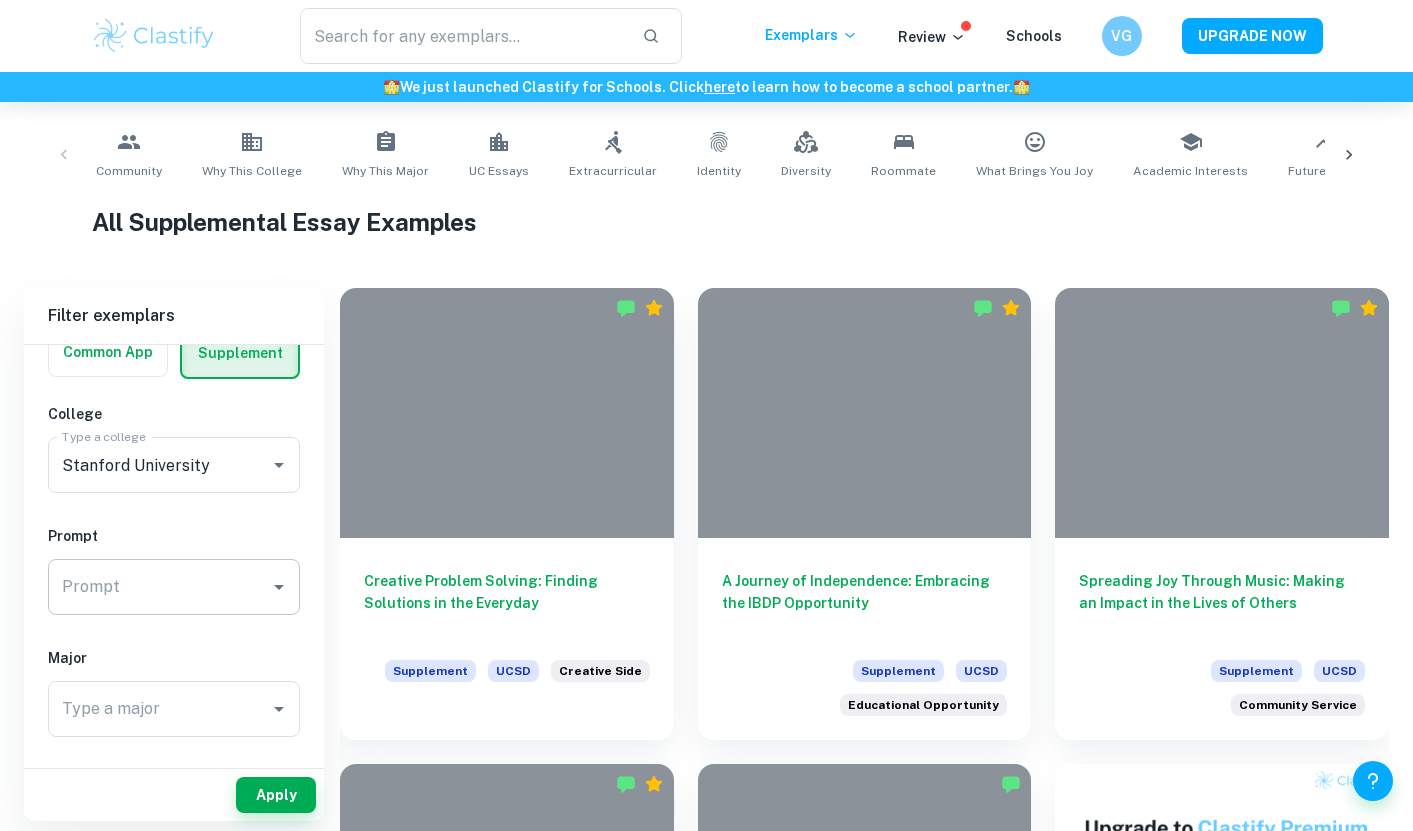 click on "Prompt" at bounding box center [159, 587] 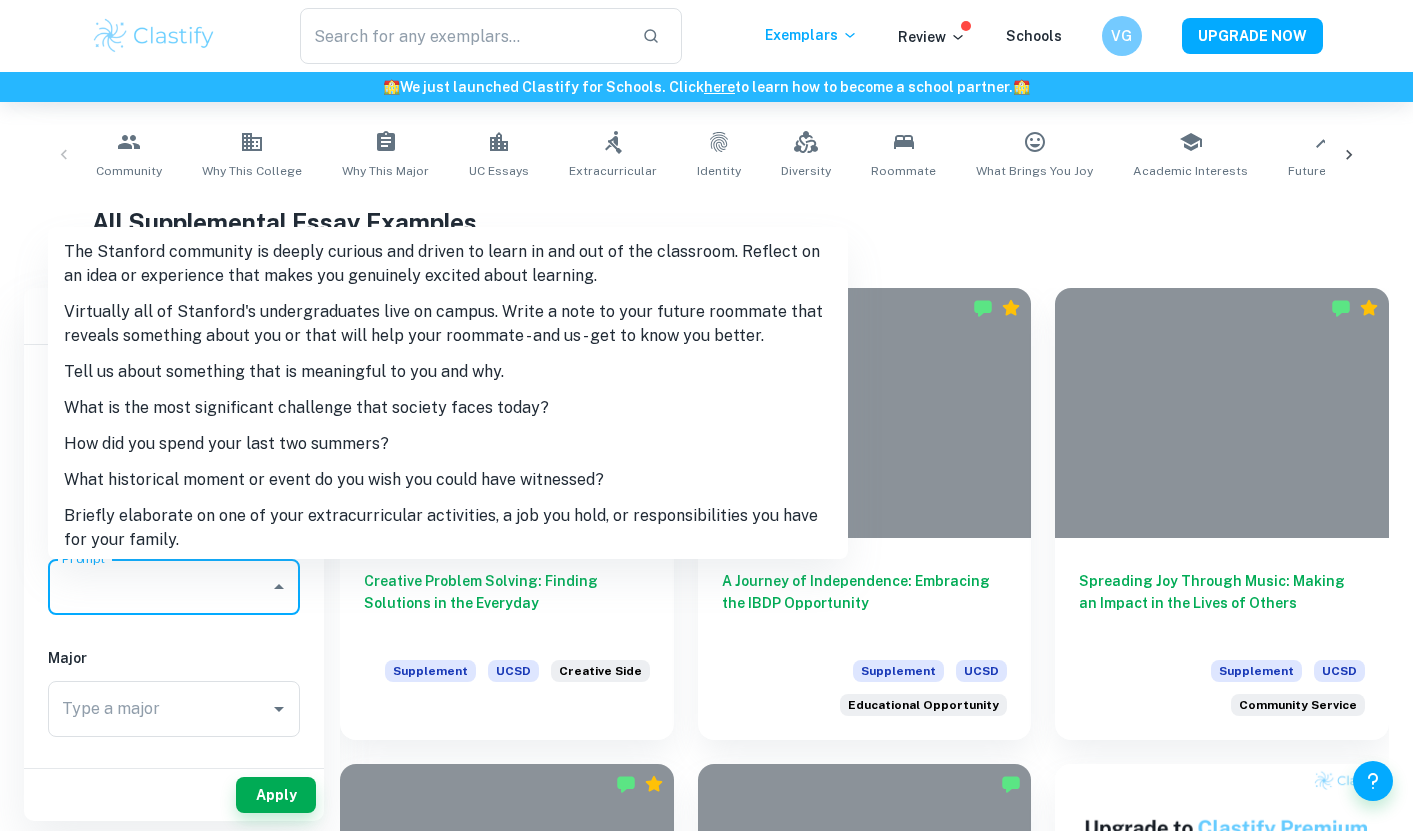scroll, scrollTop: 0, scrollLeft: 0, axis: both 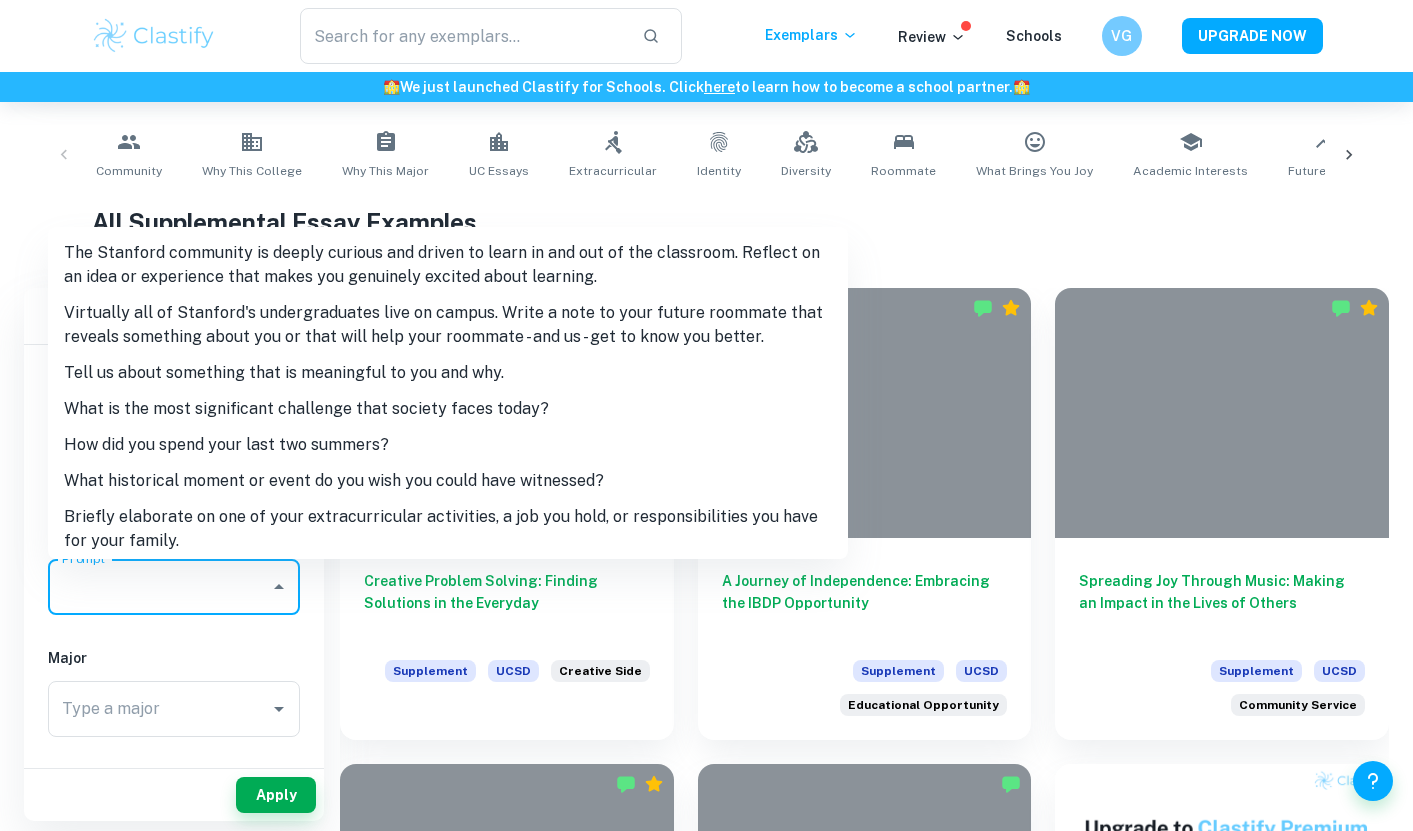 click on "The Stanford community is deeply curious and driven to learn in and out of the classroom. Reflect on an idea or experience that makes you genuinely excited about learning." at bounding box center (448, 265) 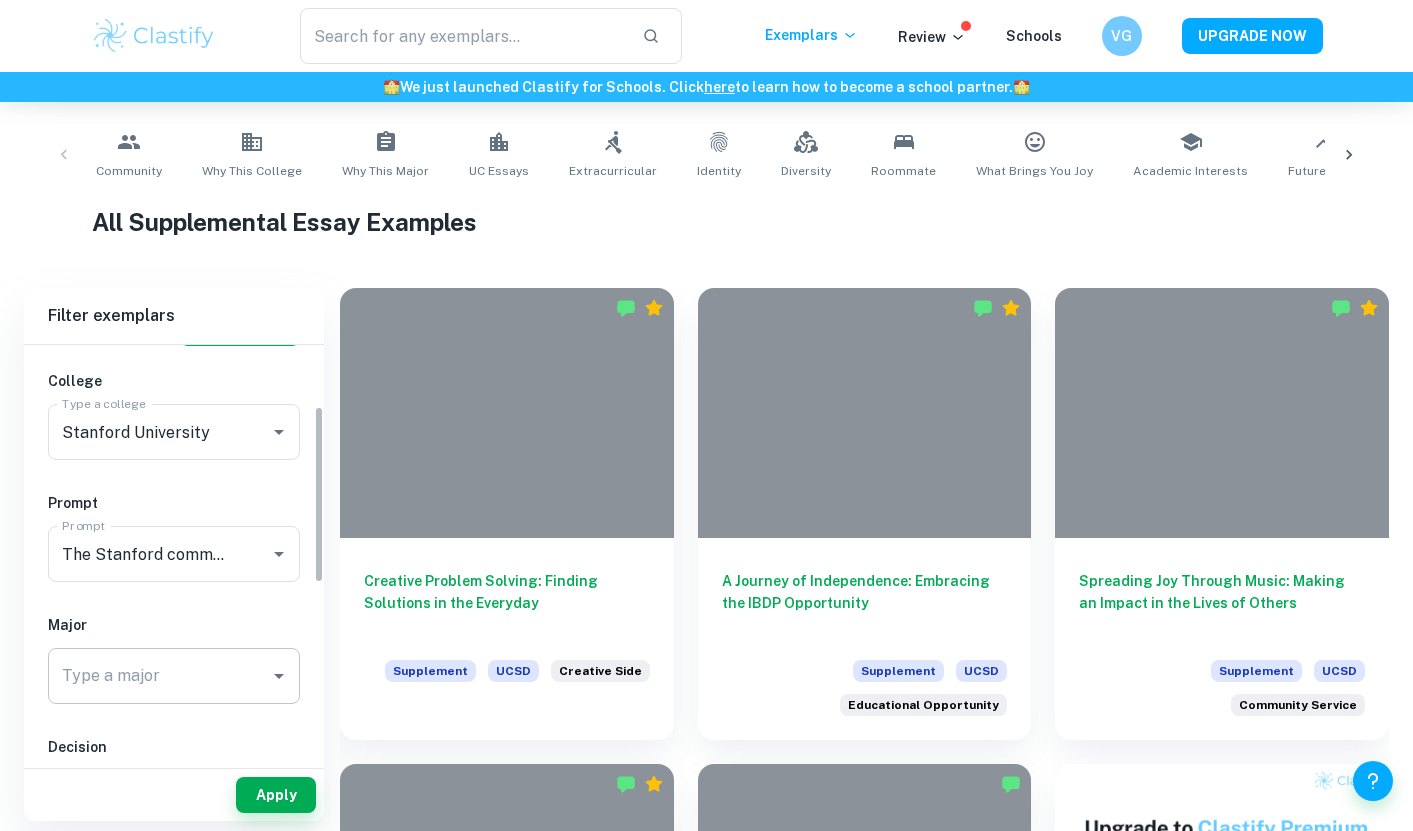 scroll, scrollTop: 145, scrollLeft: 0, axis: vertical 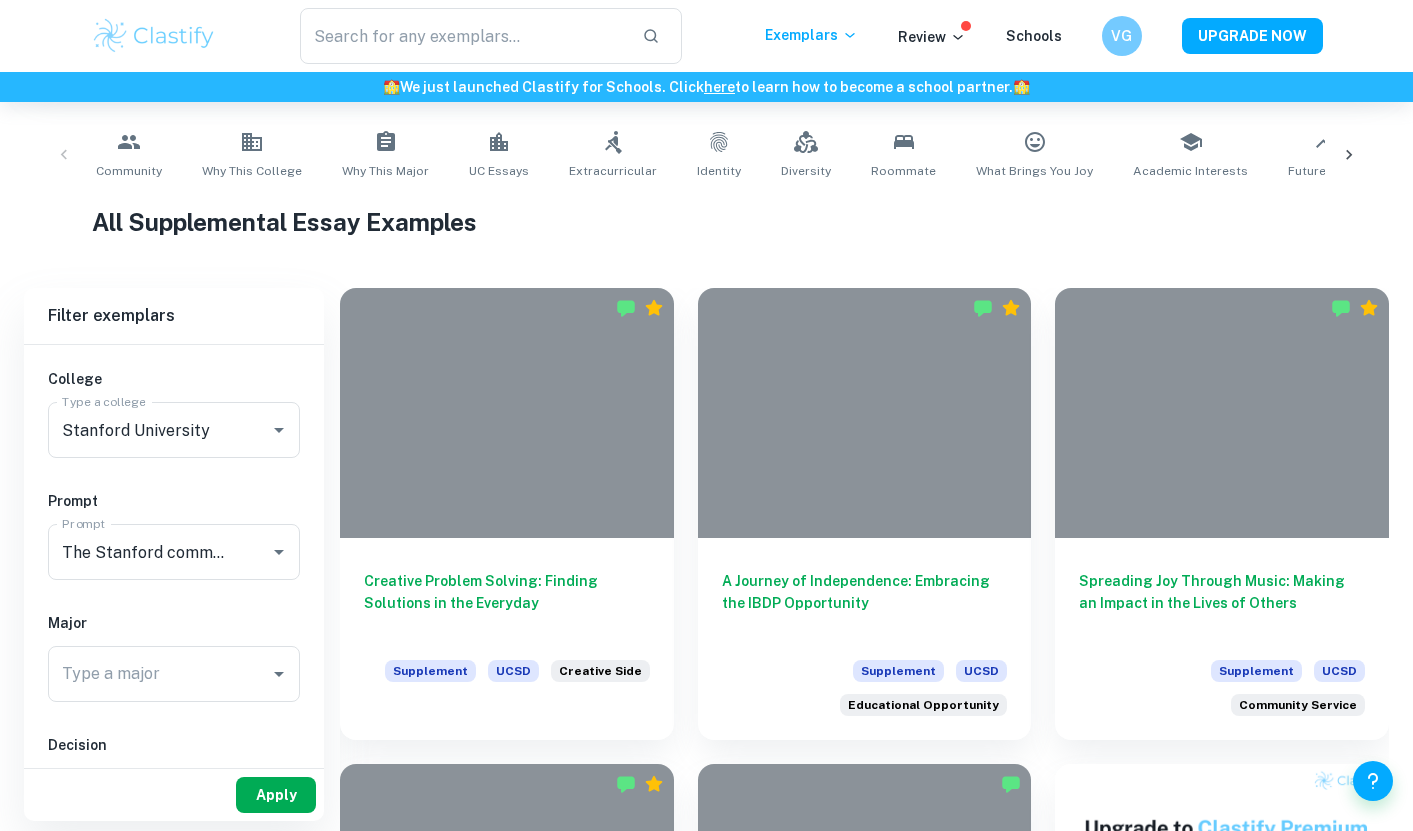 click on "Apply" at bounding box center (276, 795) 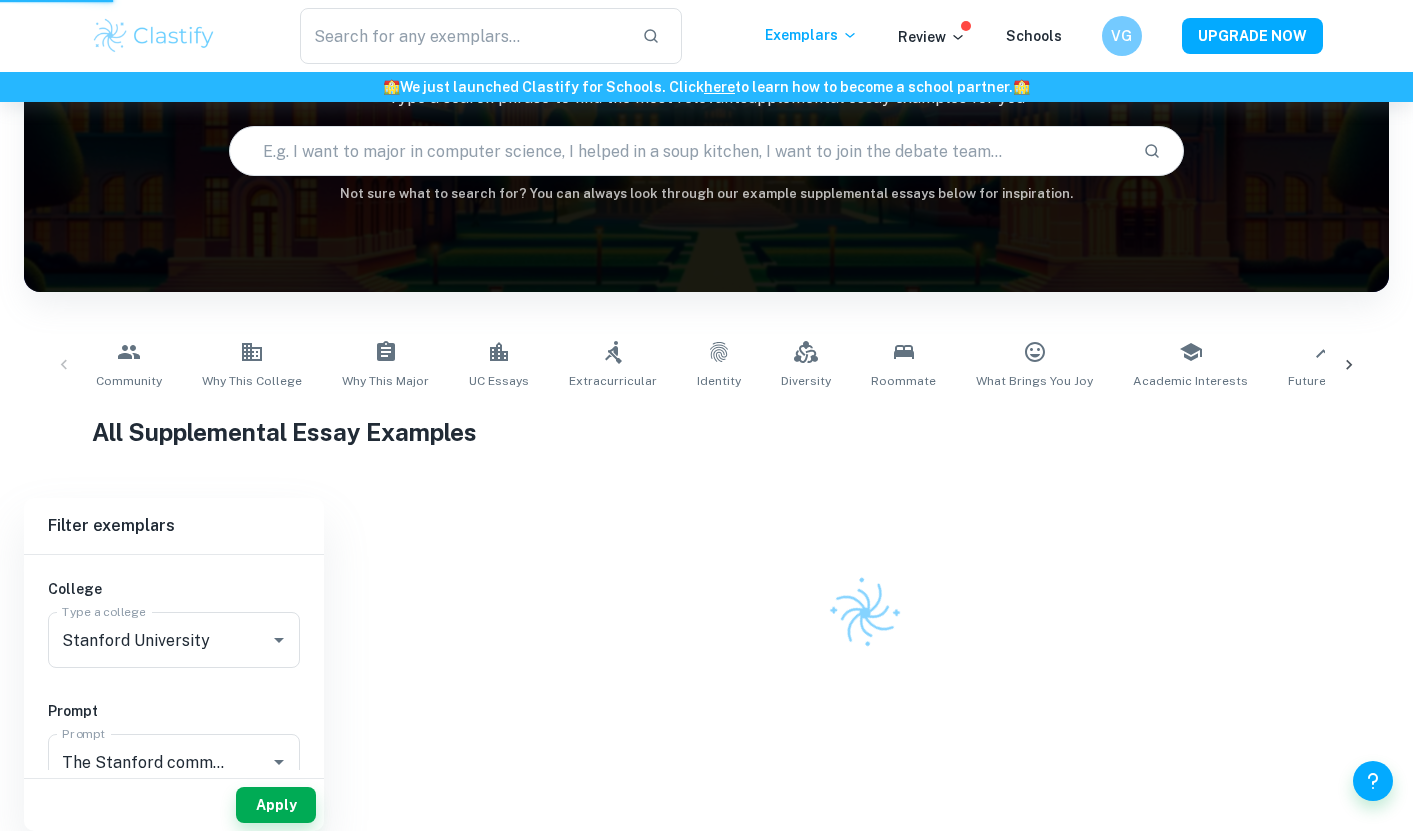 scroll, scrollTop: 0, scrollLeft: 0, axis: both 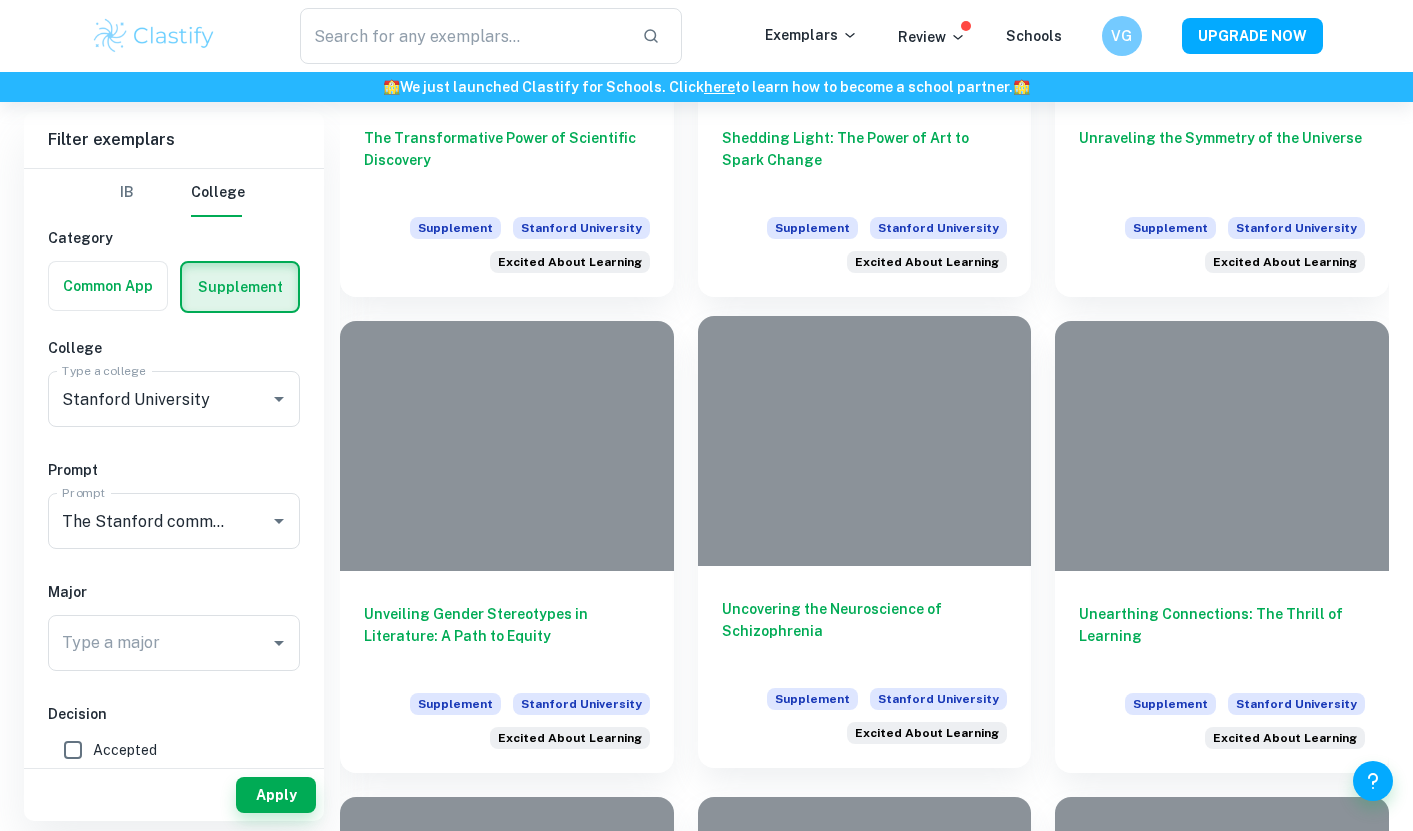 click at bounding box center (865, 441) 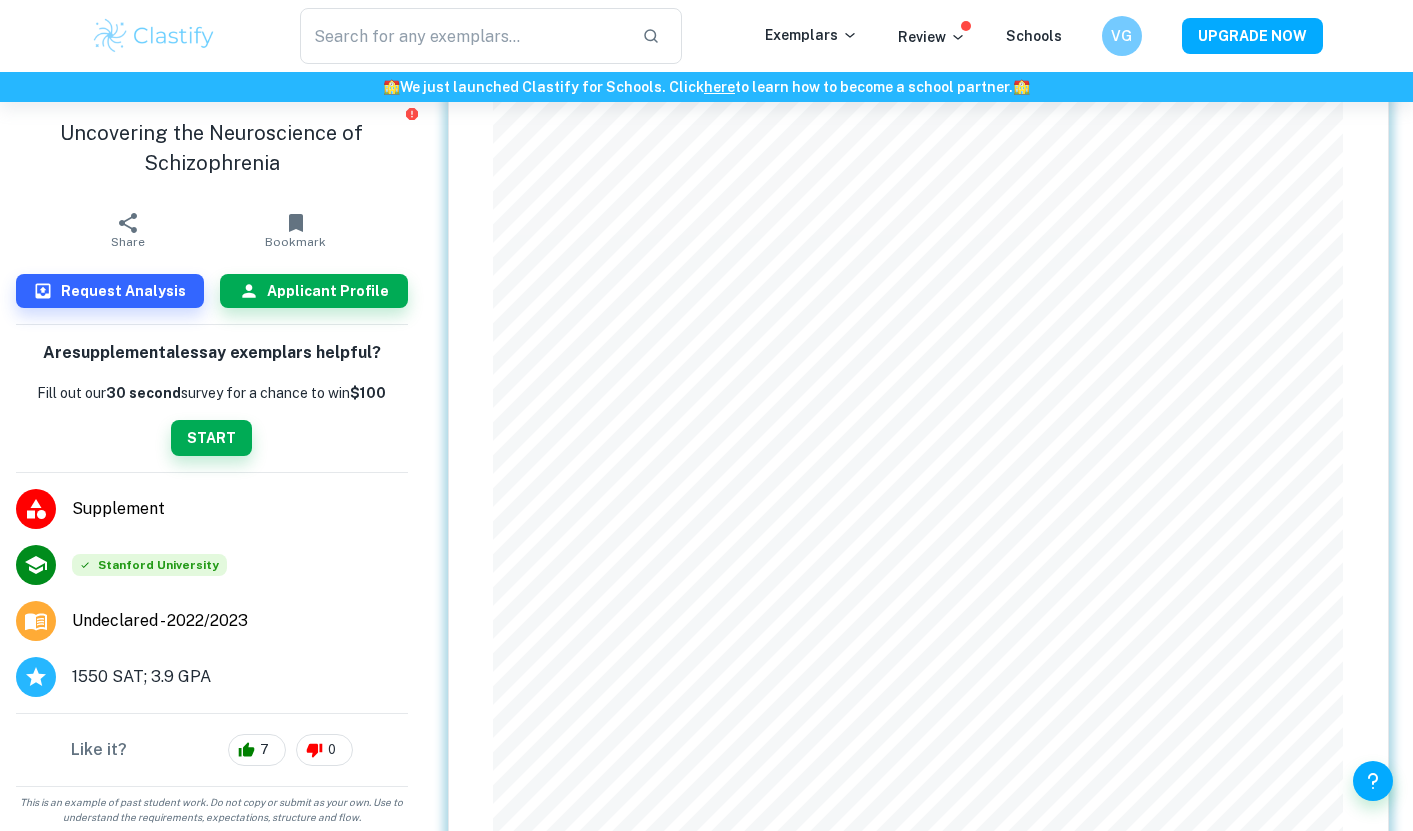 scroll, scrollTop: 156, scrollLeft: 0, axis: vertical 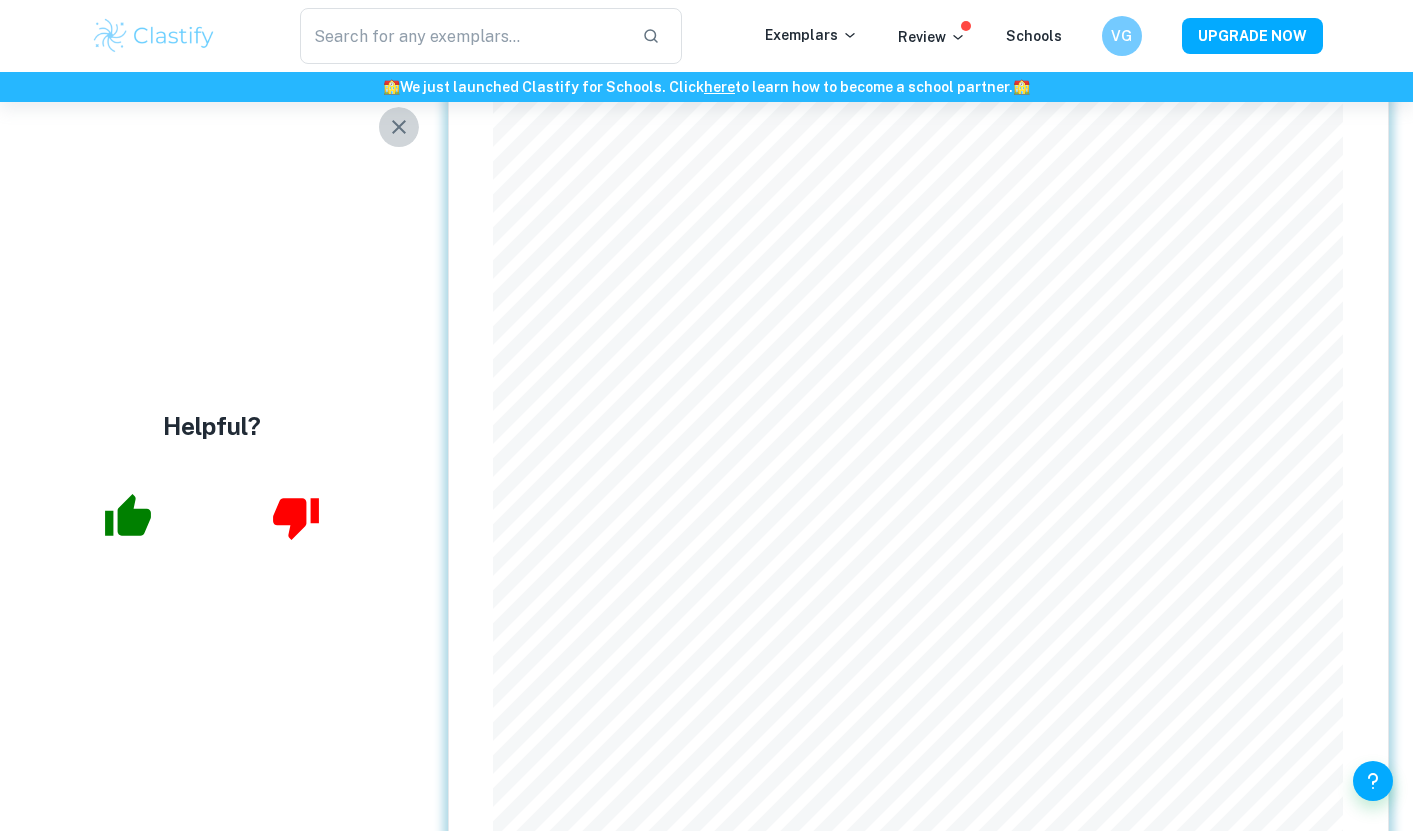 click 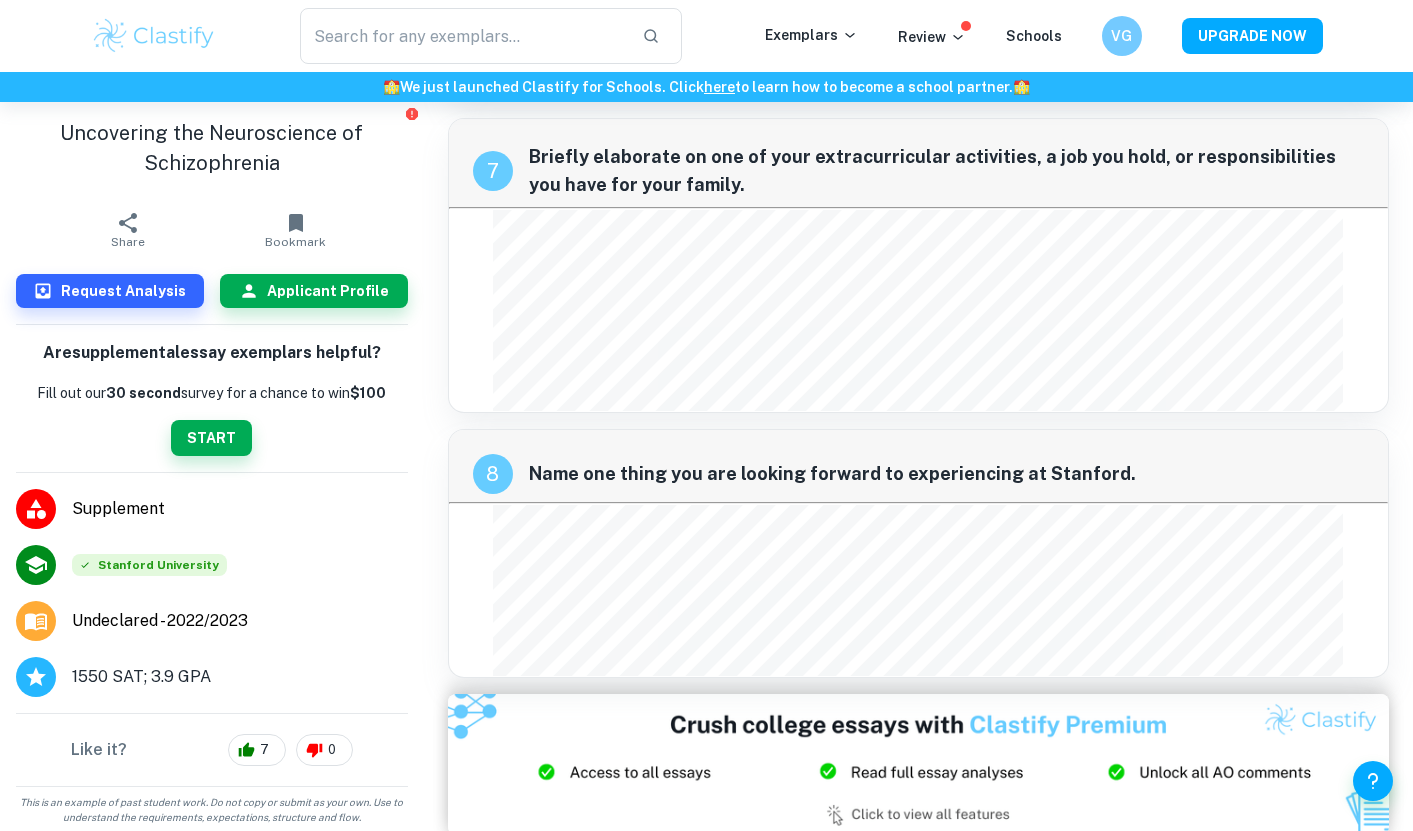 scroll, scrollTop: 3775, scrollLeft: 0, axis: vertical 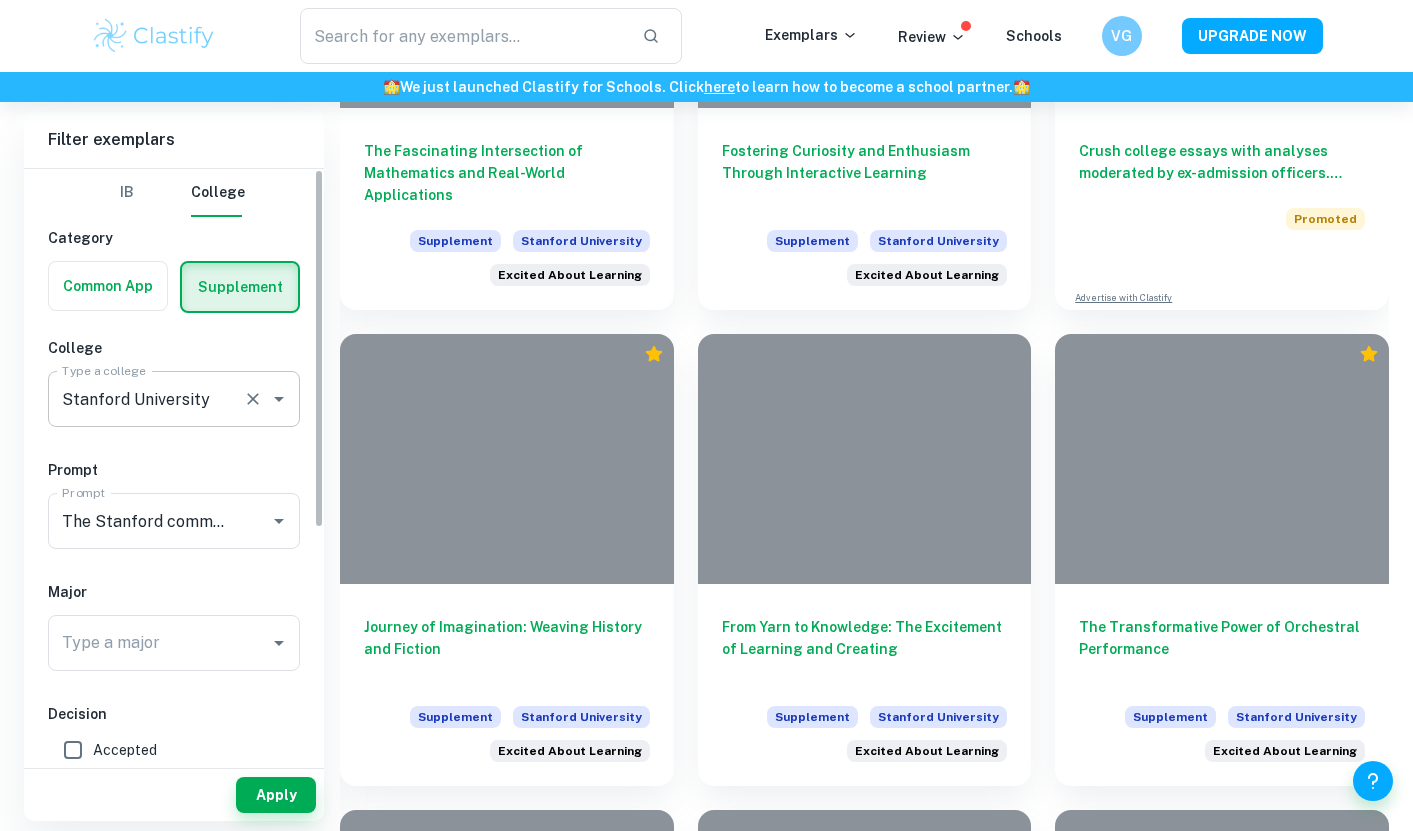 click on "Stanford University Type a college" at bounding box center [174, 399] 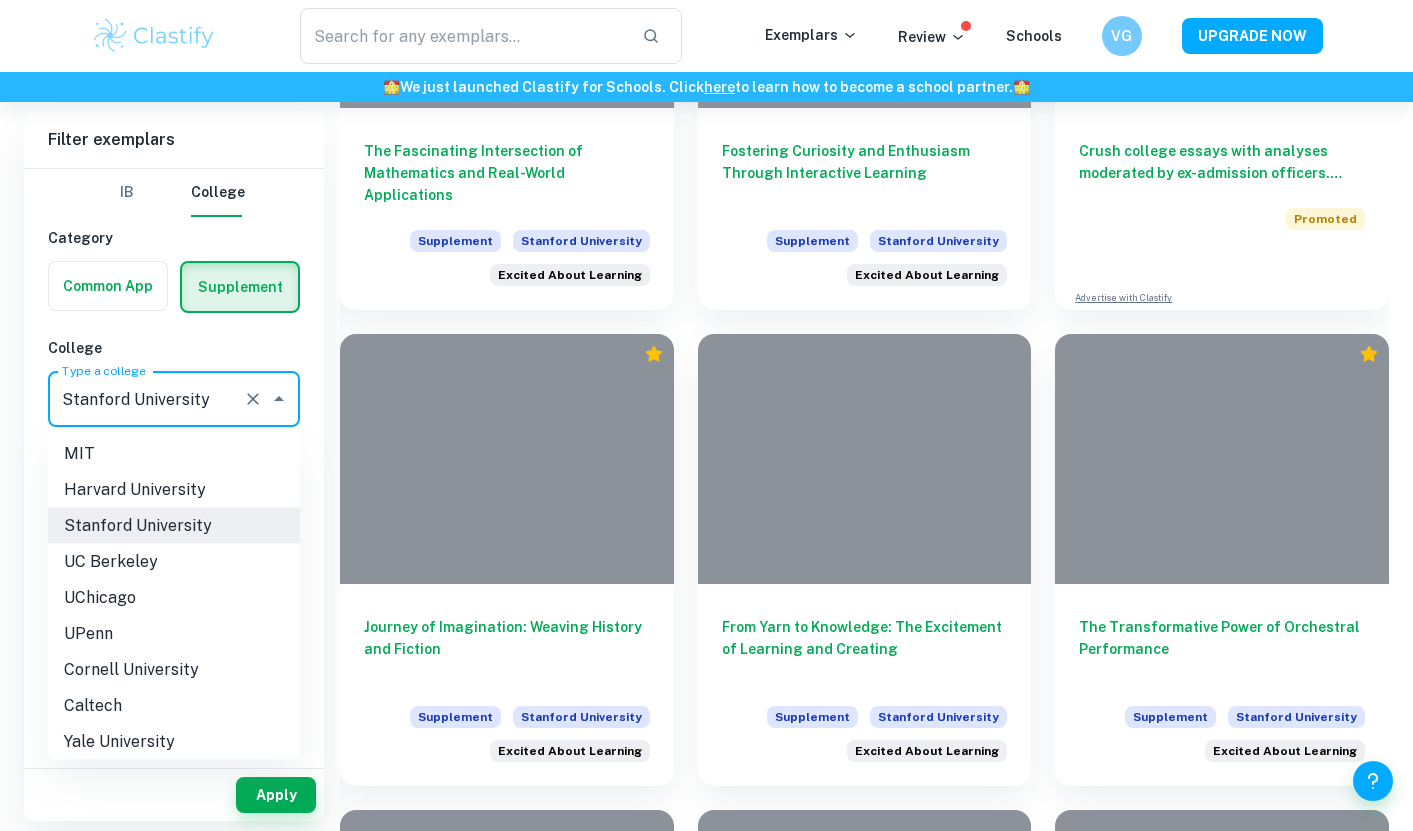 click on "Stanford University" at bounding box center (174, 526) 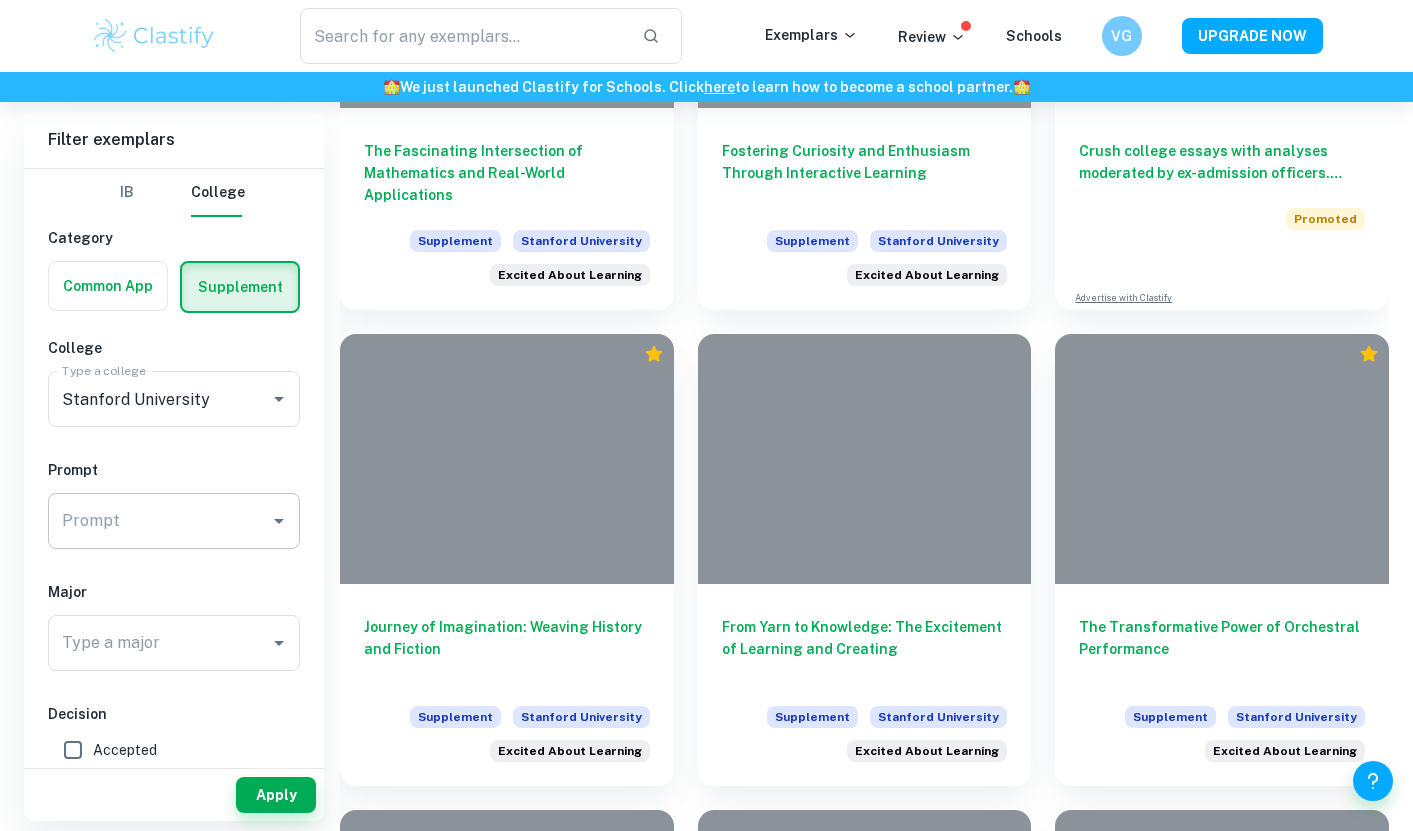 click on "Prompt" at bounding box center (159, 521) 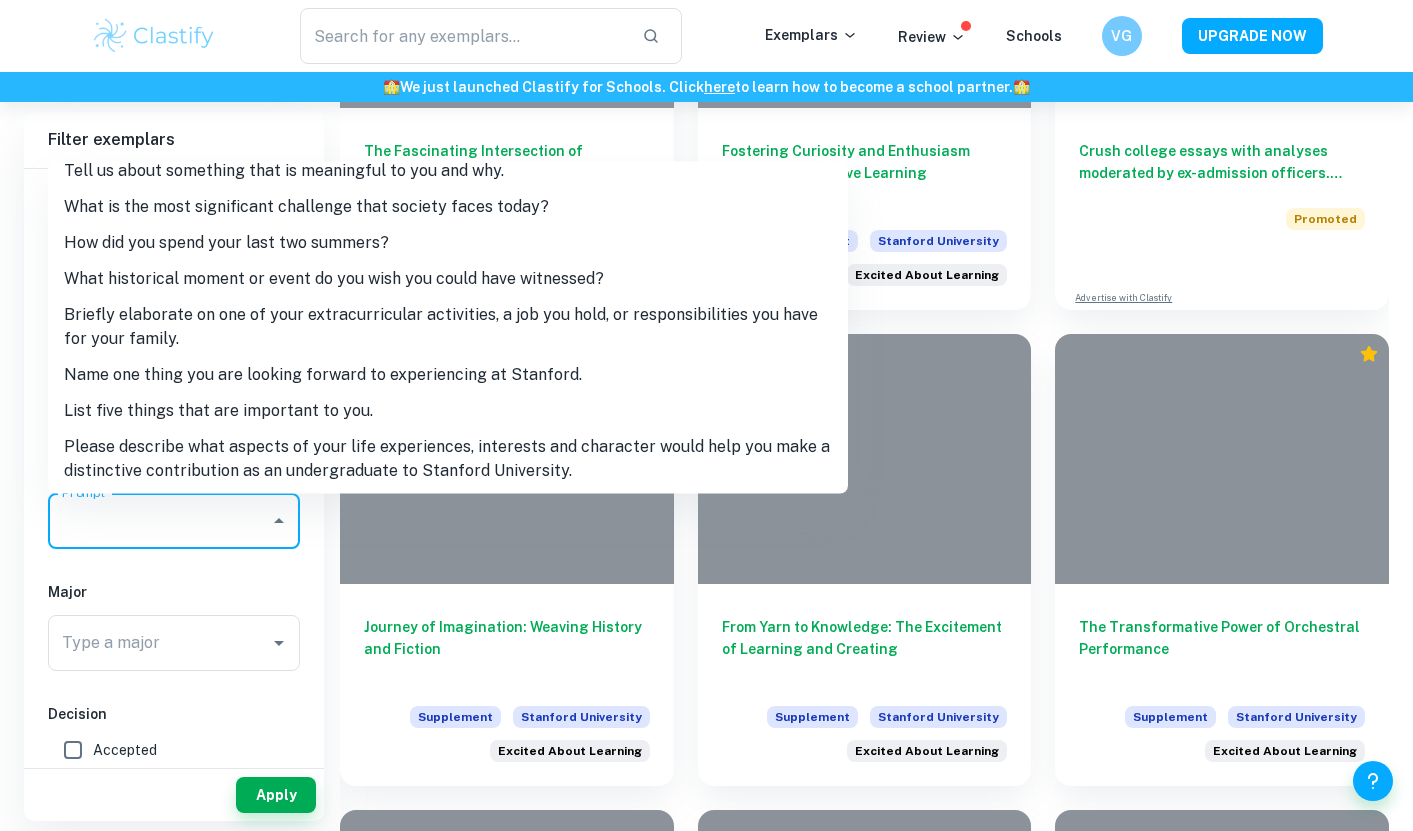 scroll, scrollTop: 139, scrollLeft: 0, axis: vertical 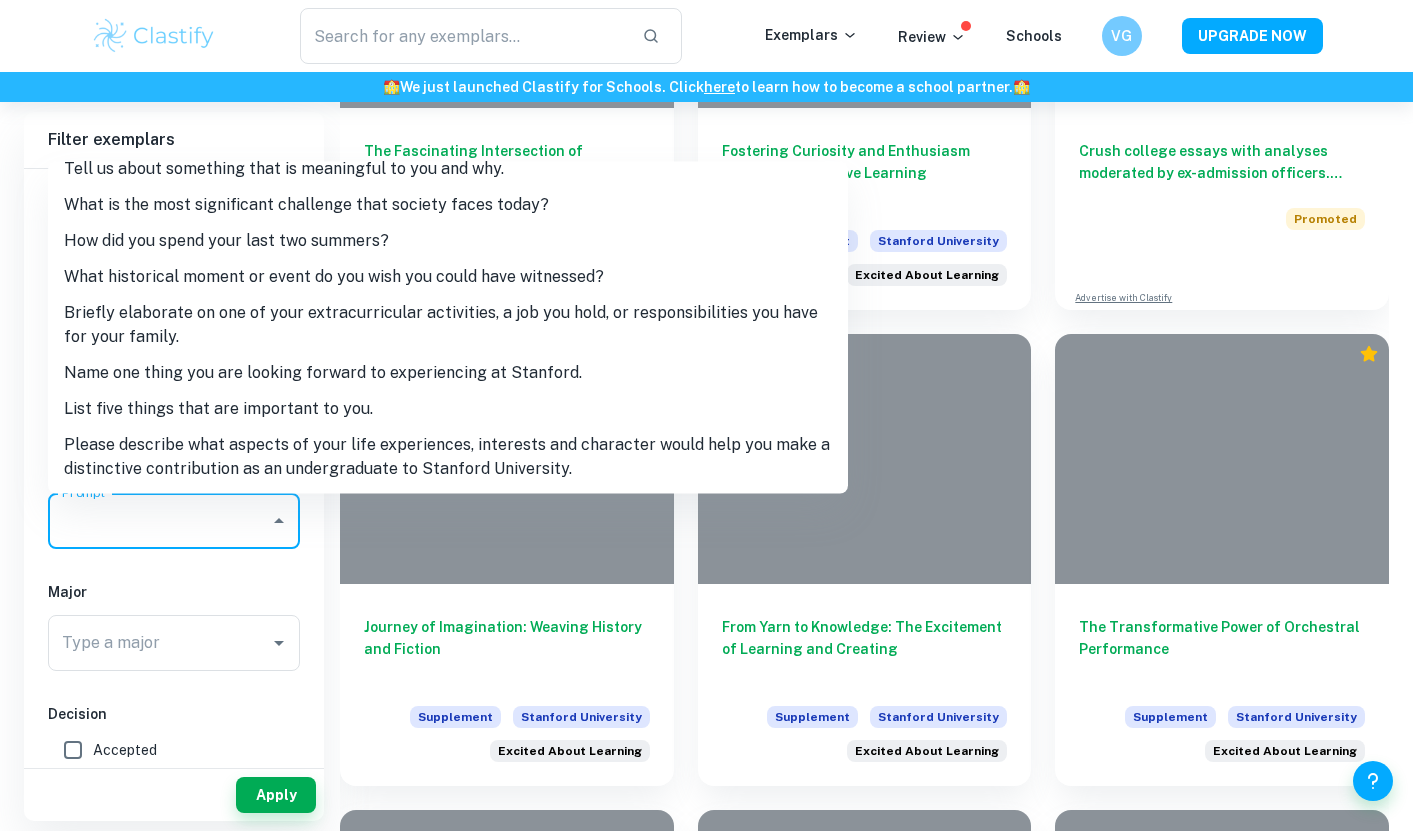 click on "List five things that are important to you." at bounding box center (448, 408) 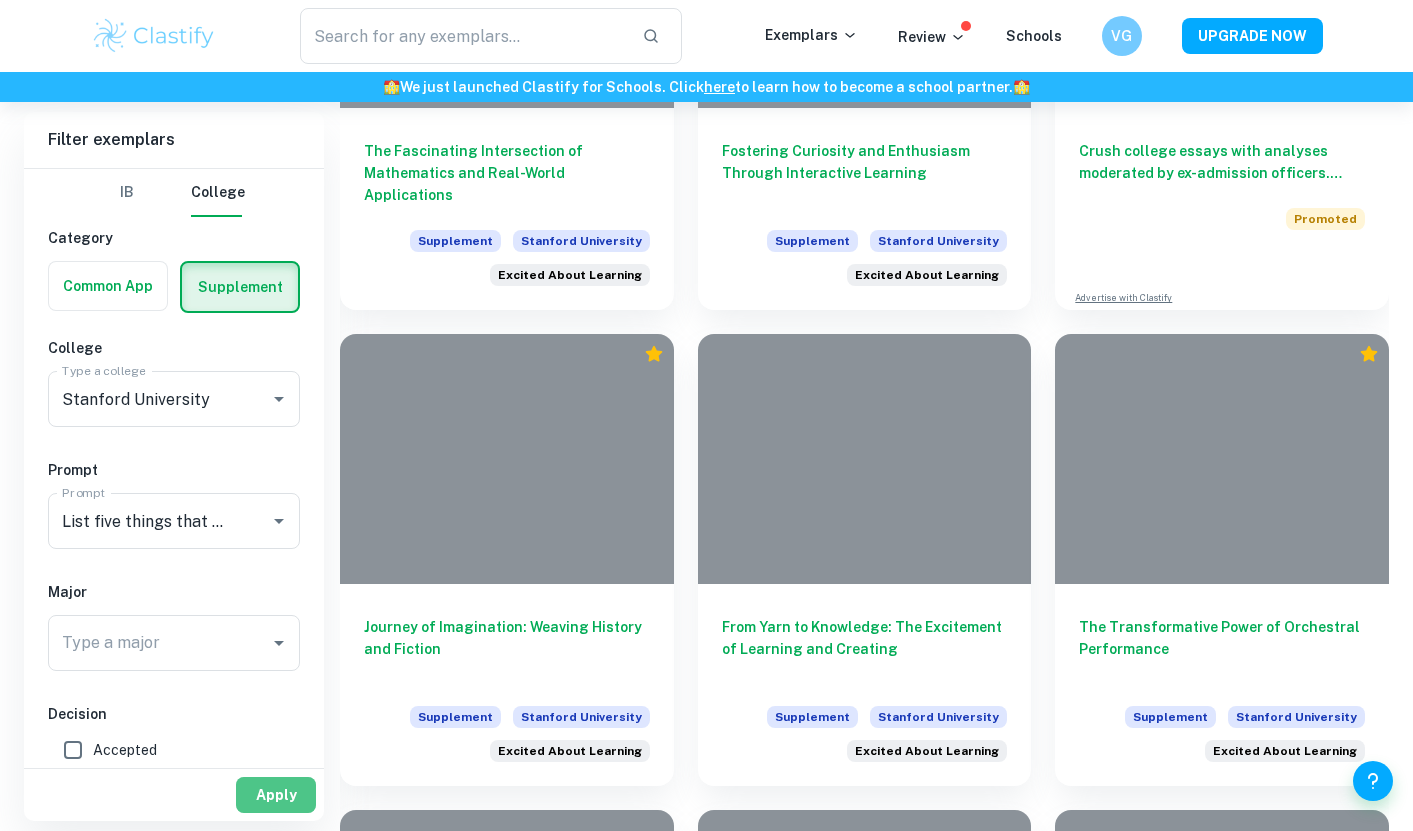 click on "Apply" at bounding box center [276, 795] 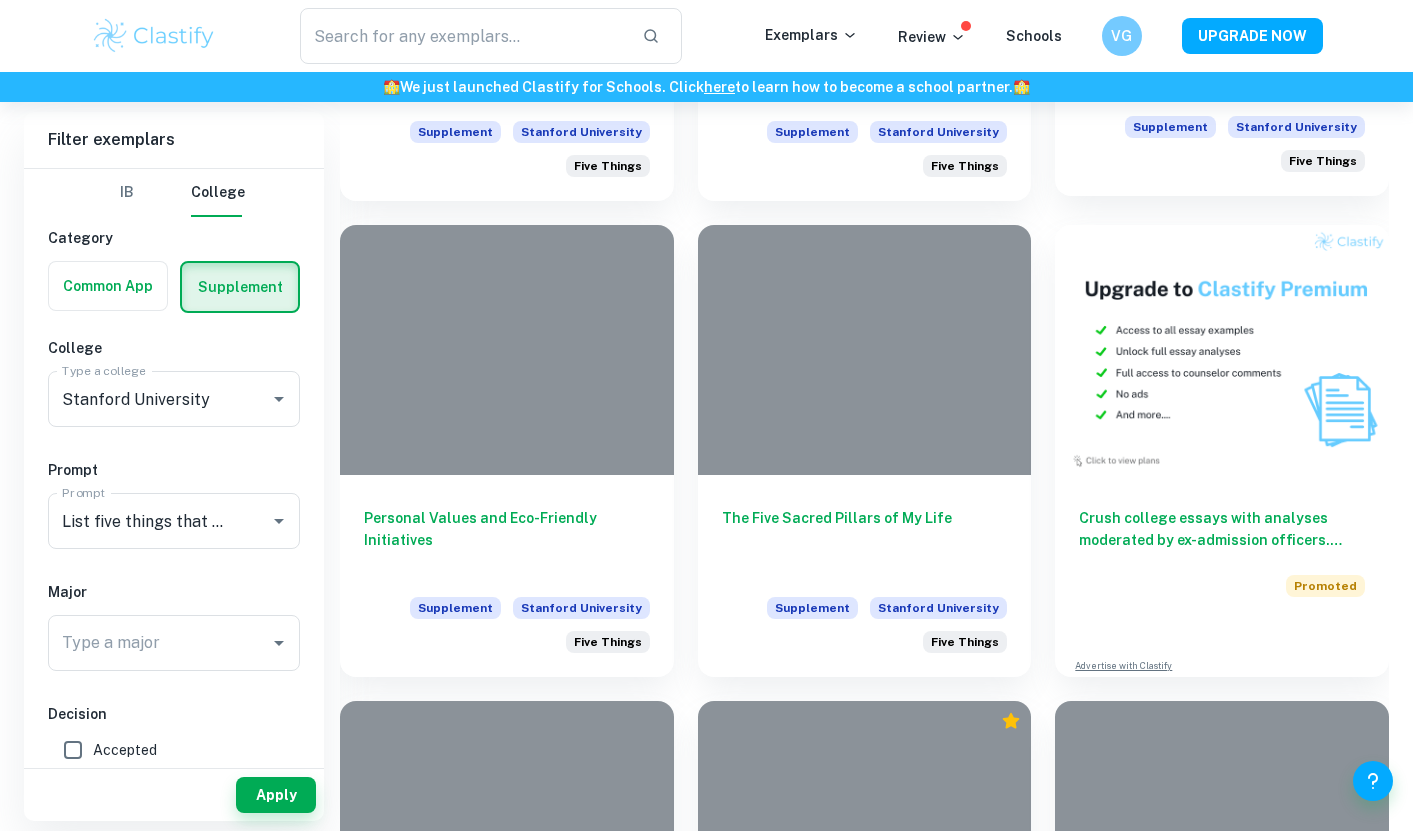 scroll, scrollTop: 832, scrollLeft: 0, axis: vertical 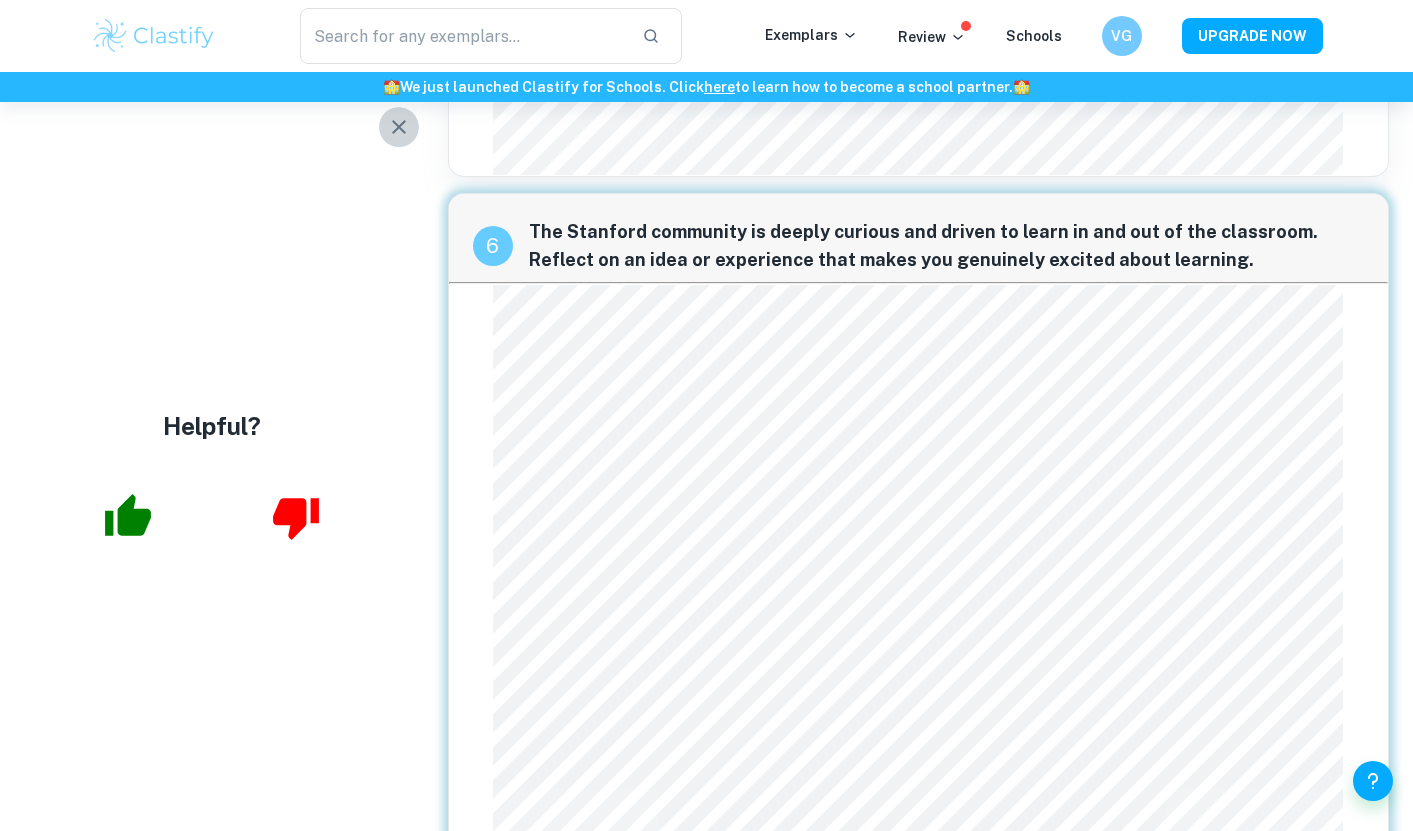 click 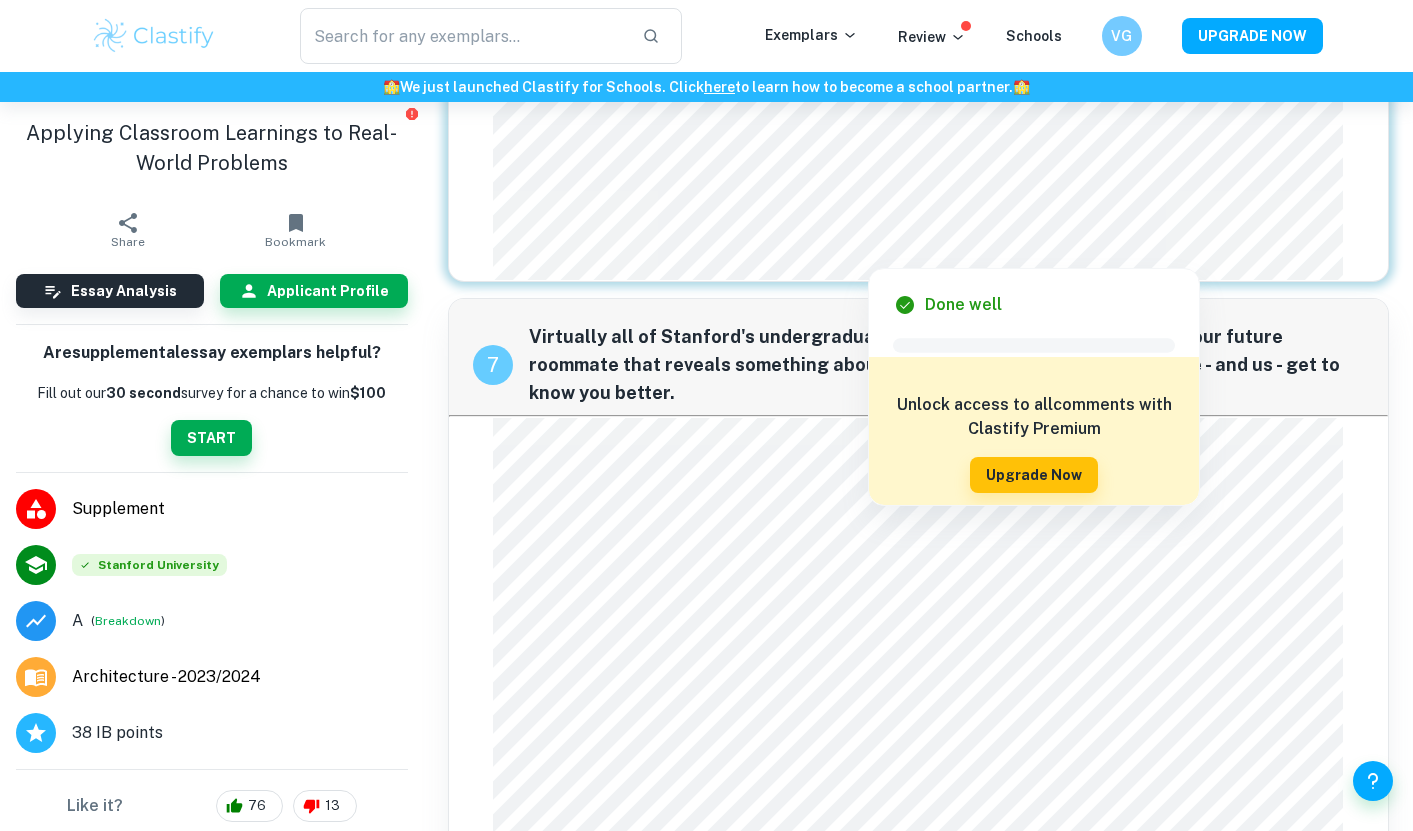 scroll, scrollTop: 2061, scrollLeft: 0, axis: vertical 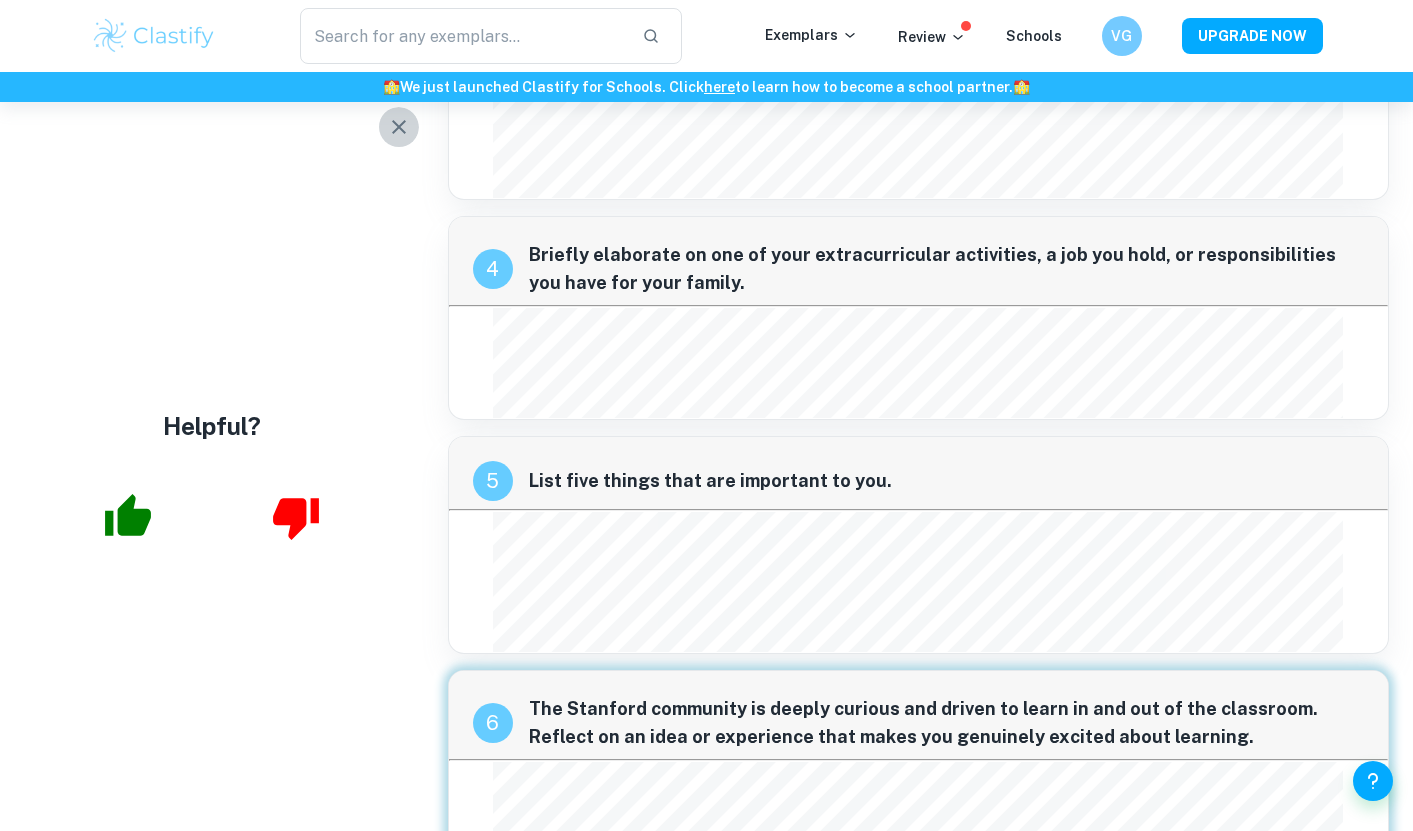 click 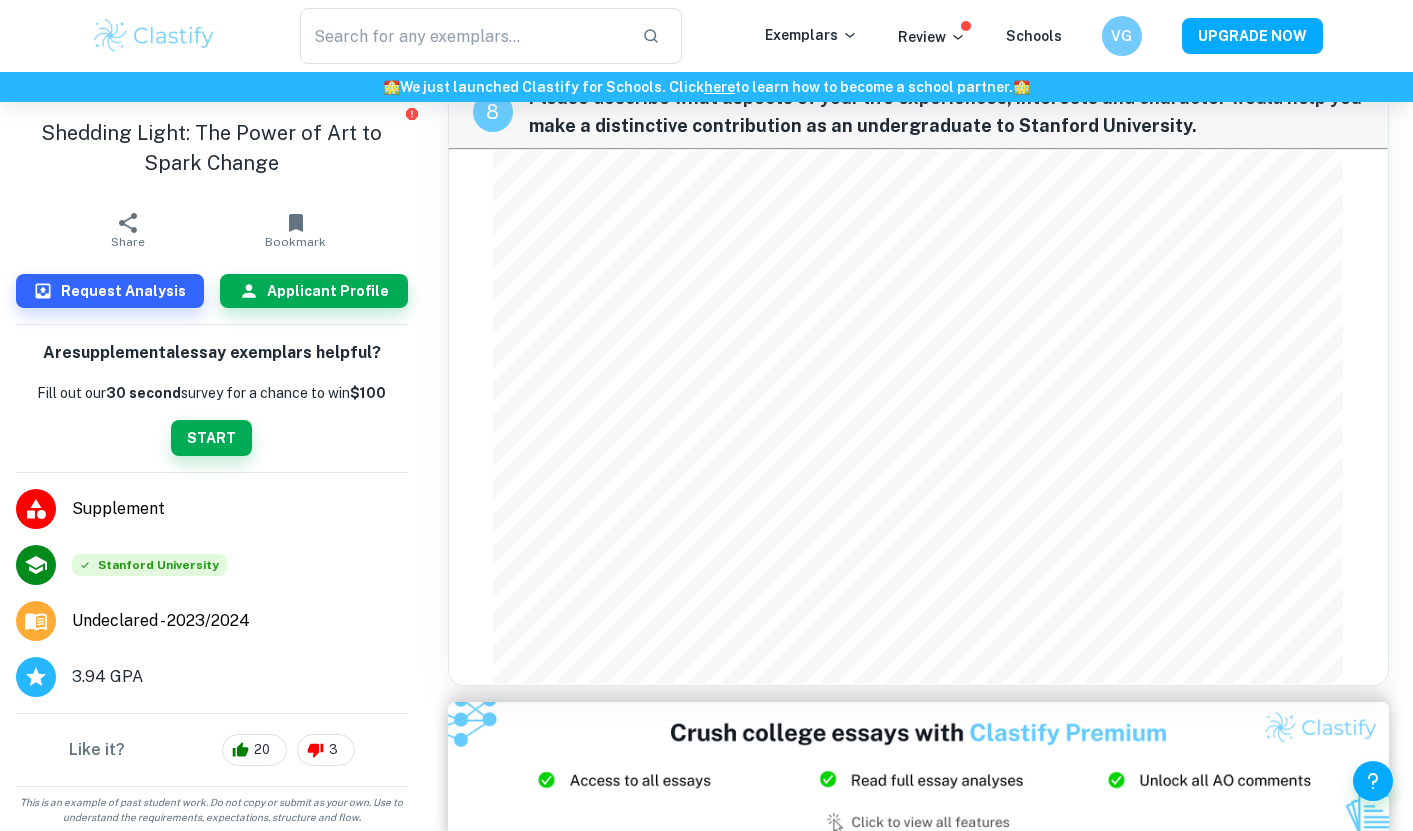 scroll, scrollTop: 2612, scrollLeft: 0, axis: vertical 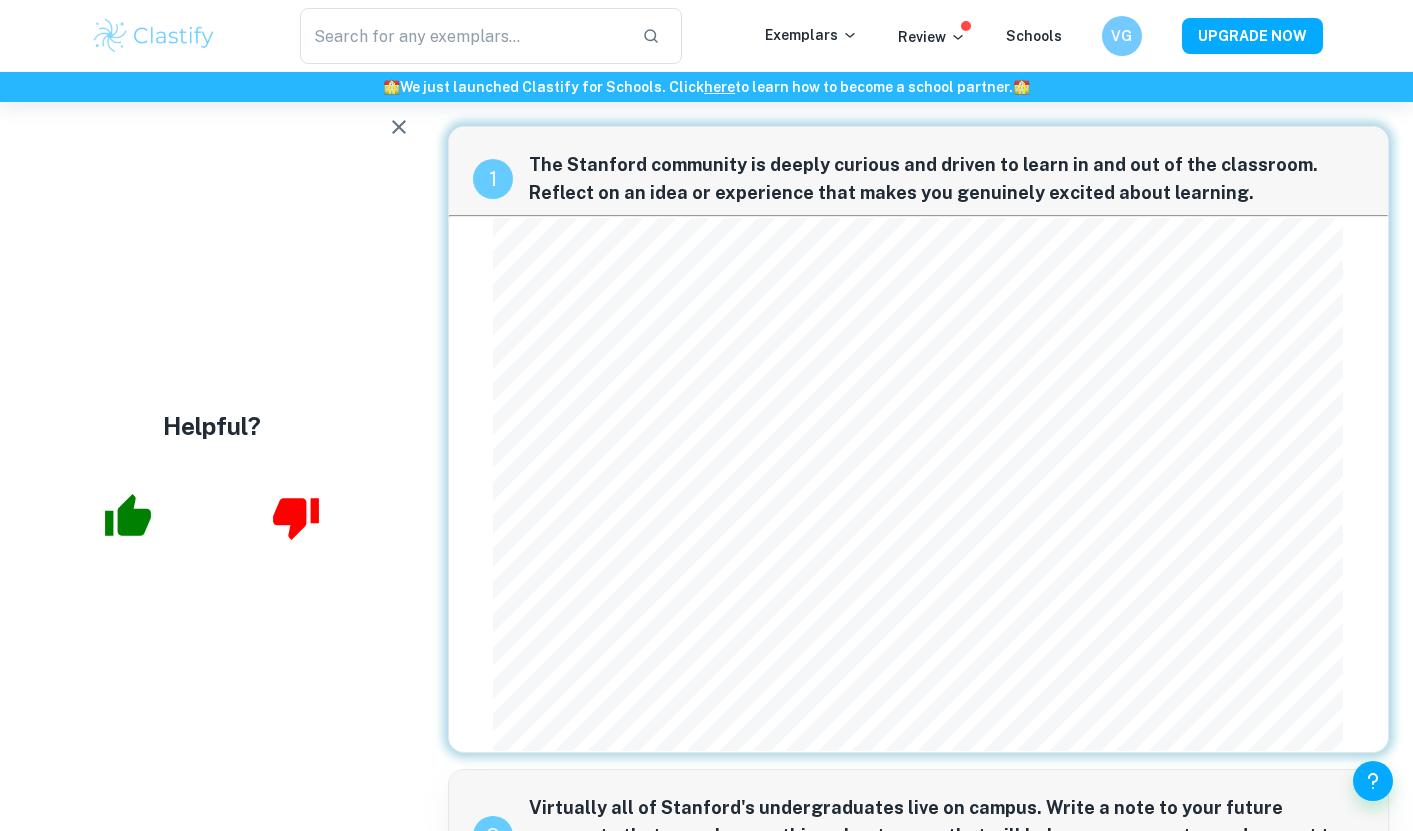 click at bounding box center (399, 127) 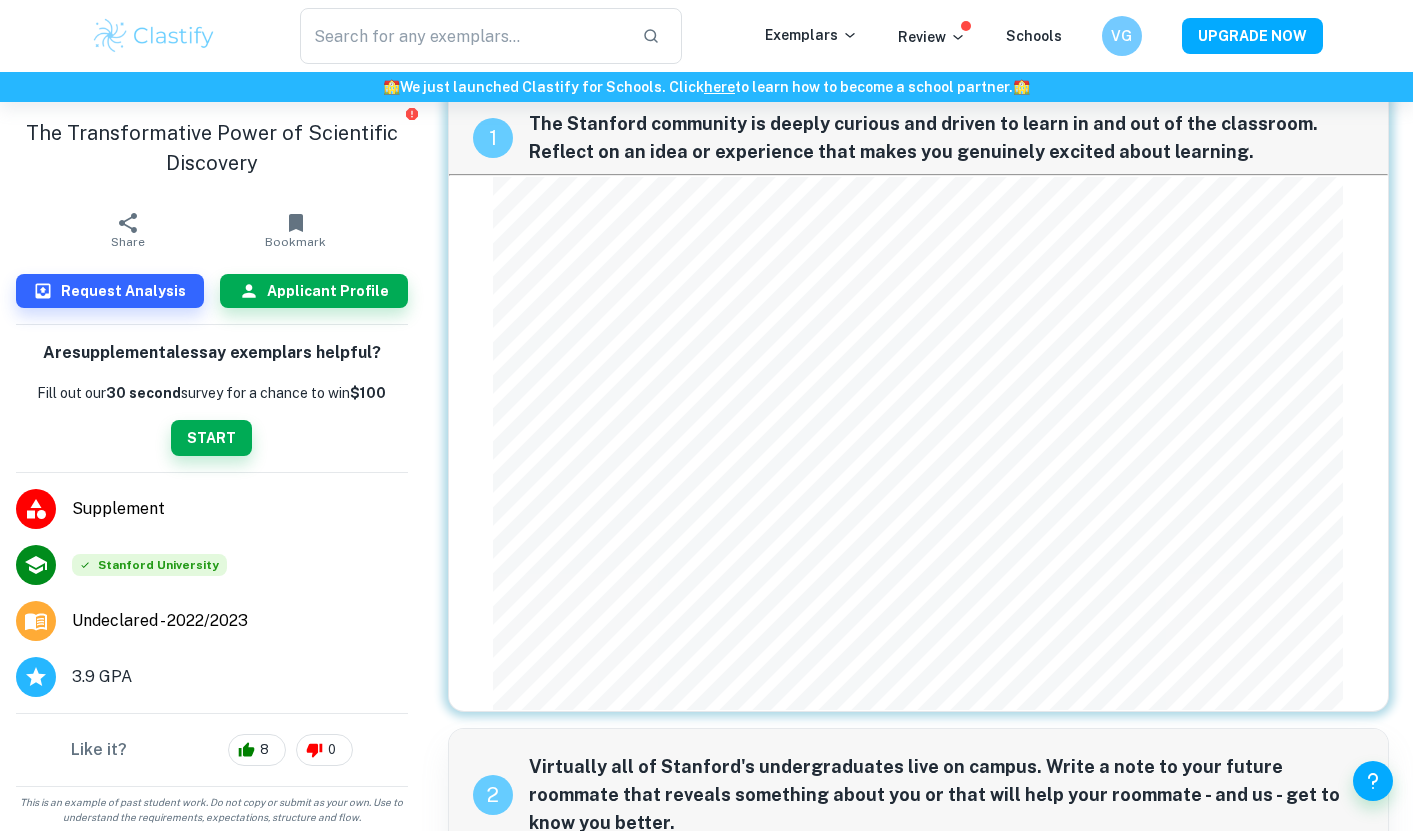 scroll, scrollTop: 0, scrollLeft: 0, axis: both 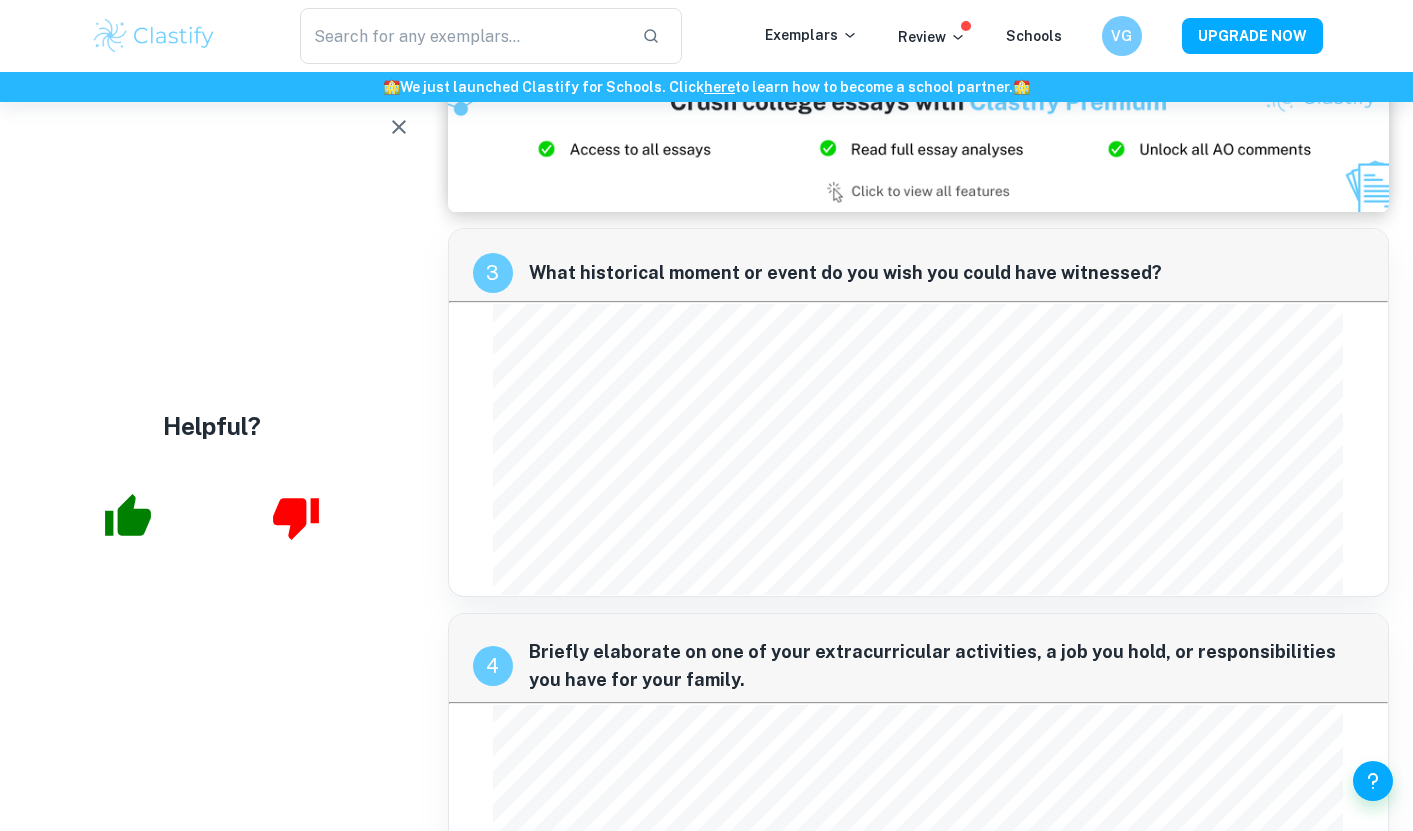 click 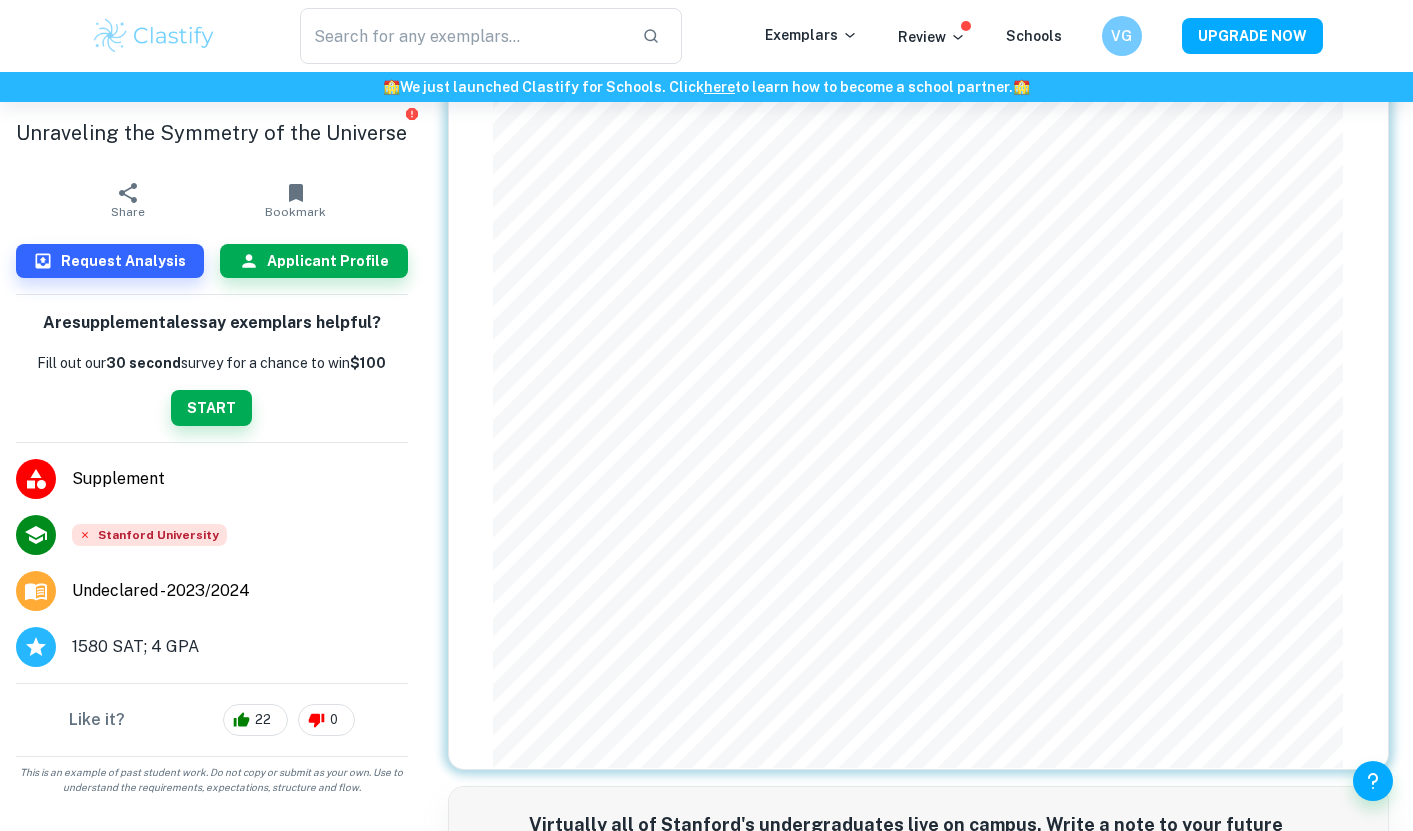 scroll, scrollTop: 2149, scrollLeft: 0, axis: vertical 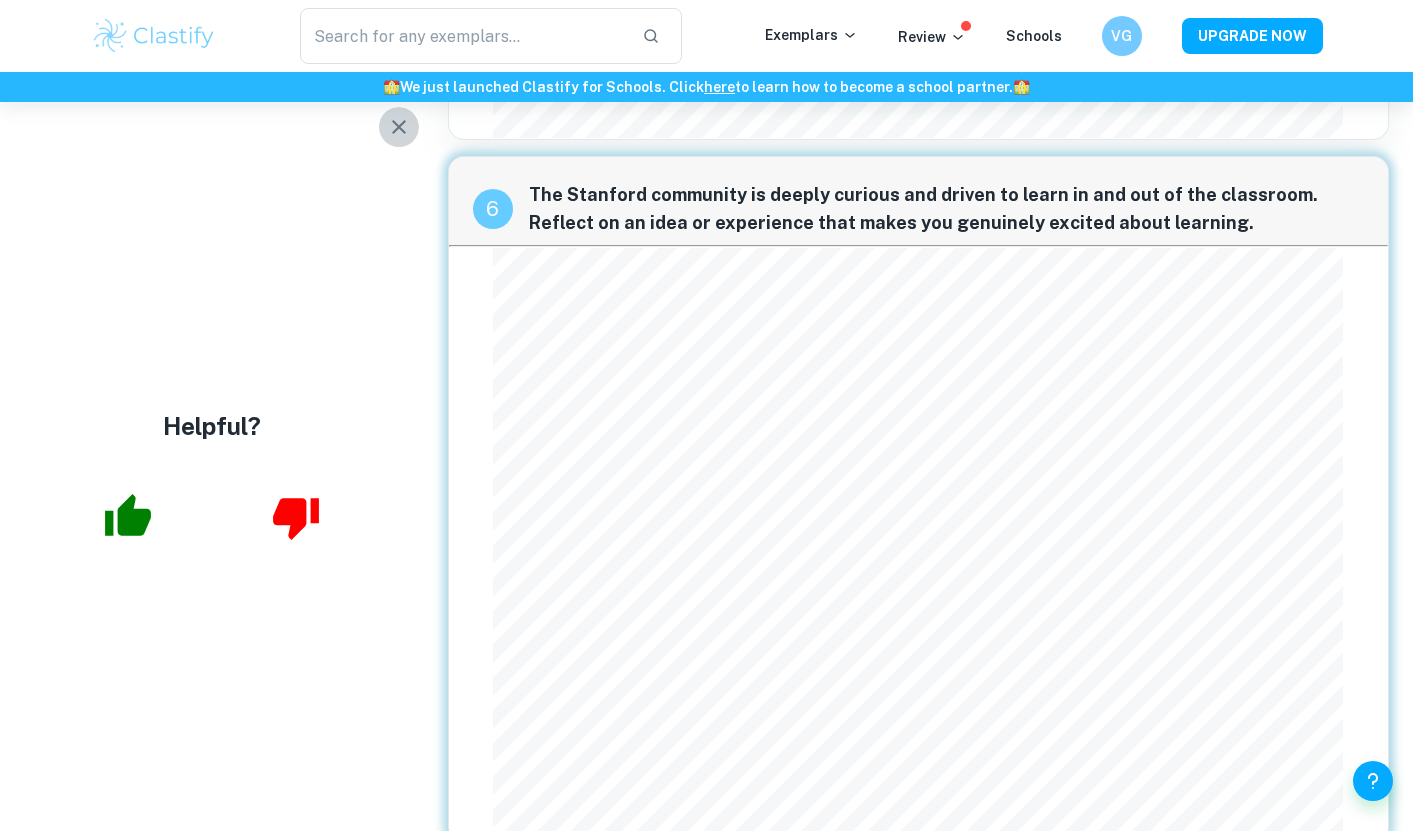 click 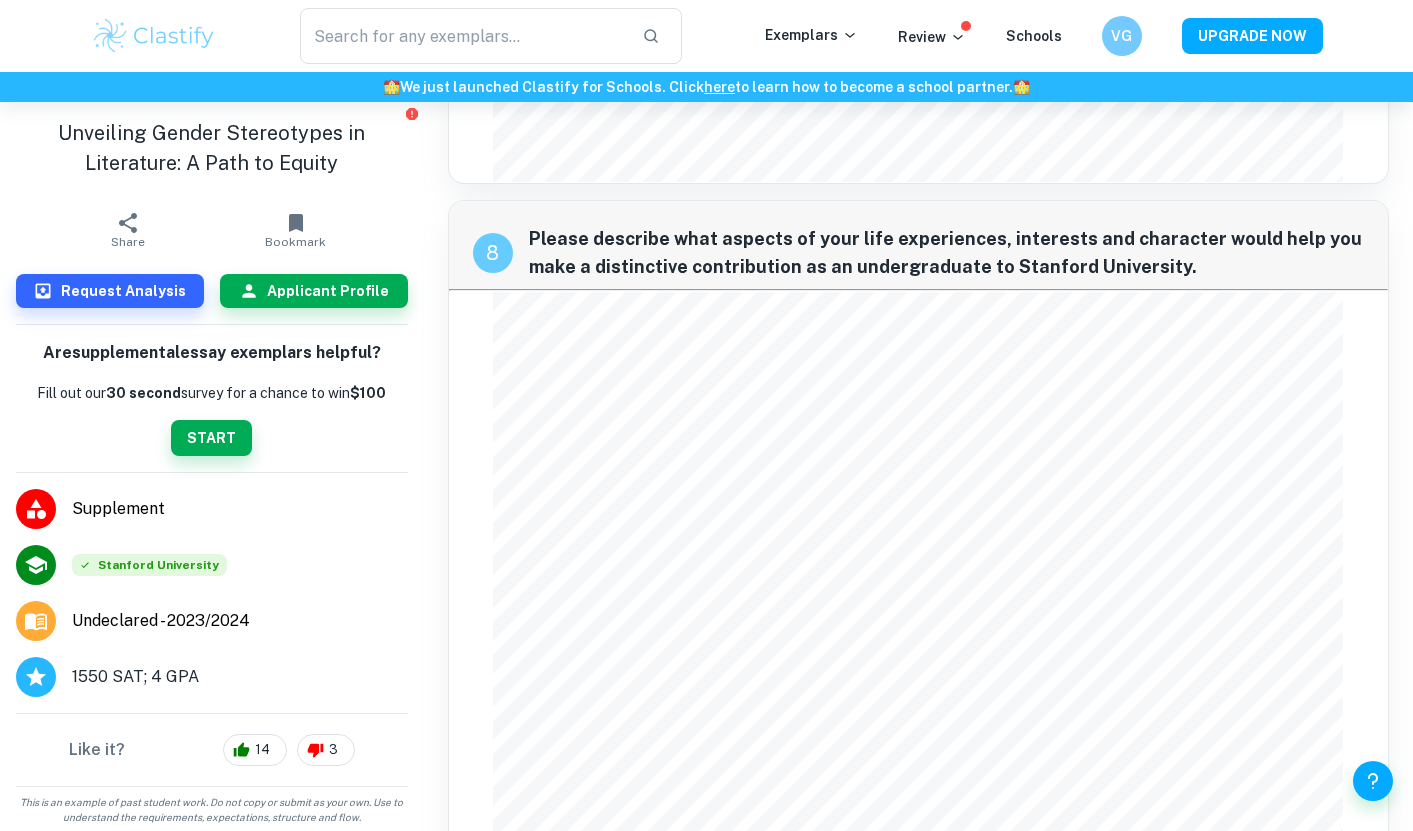 scroll, scrollTop: 2836, scrollLeft: 0, axis: vertical 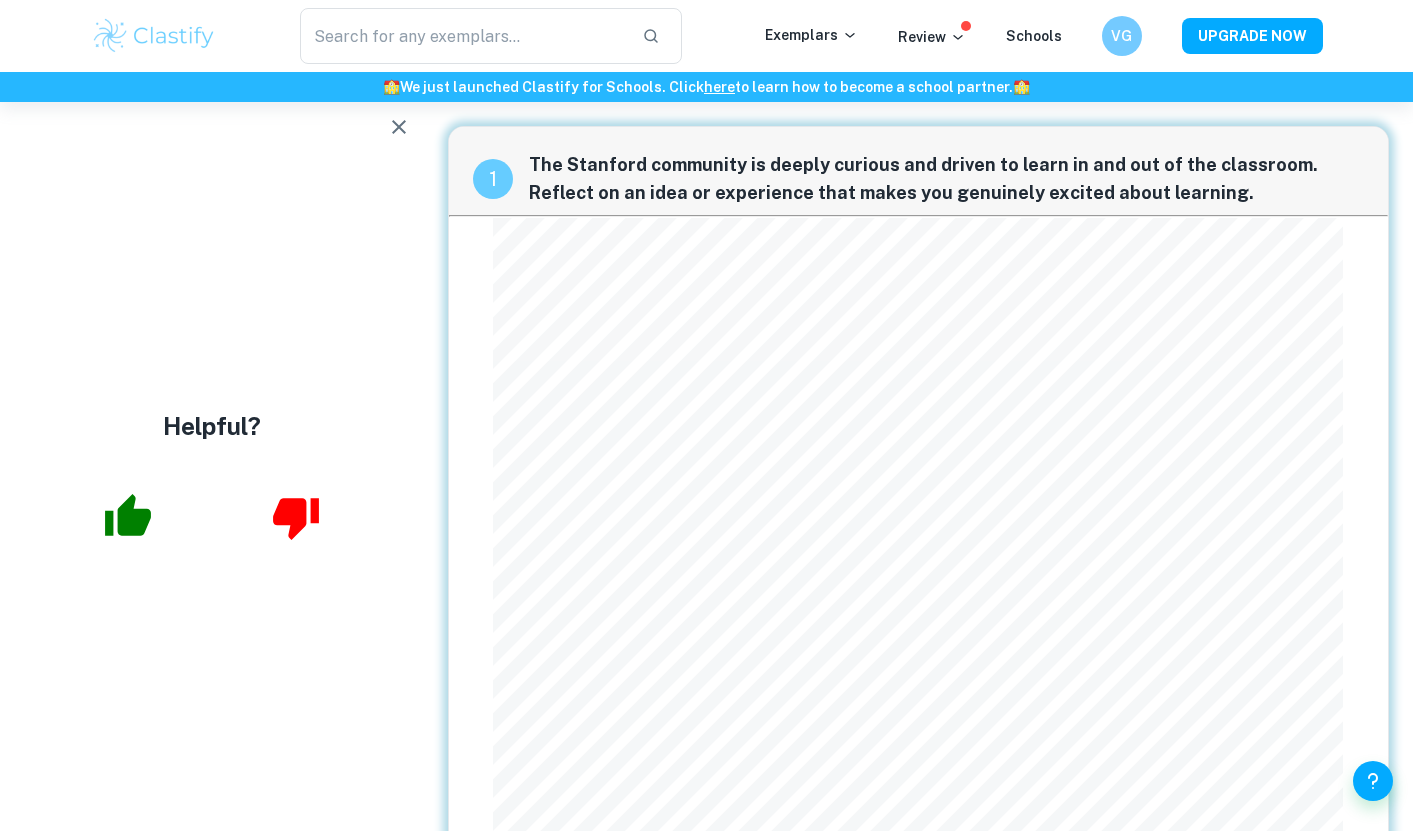 click 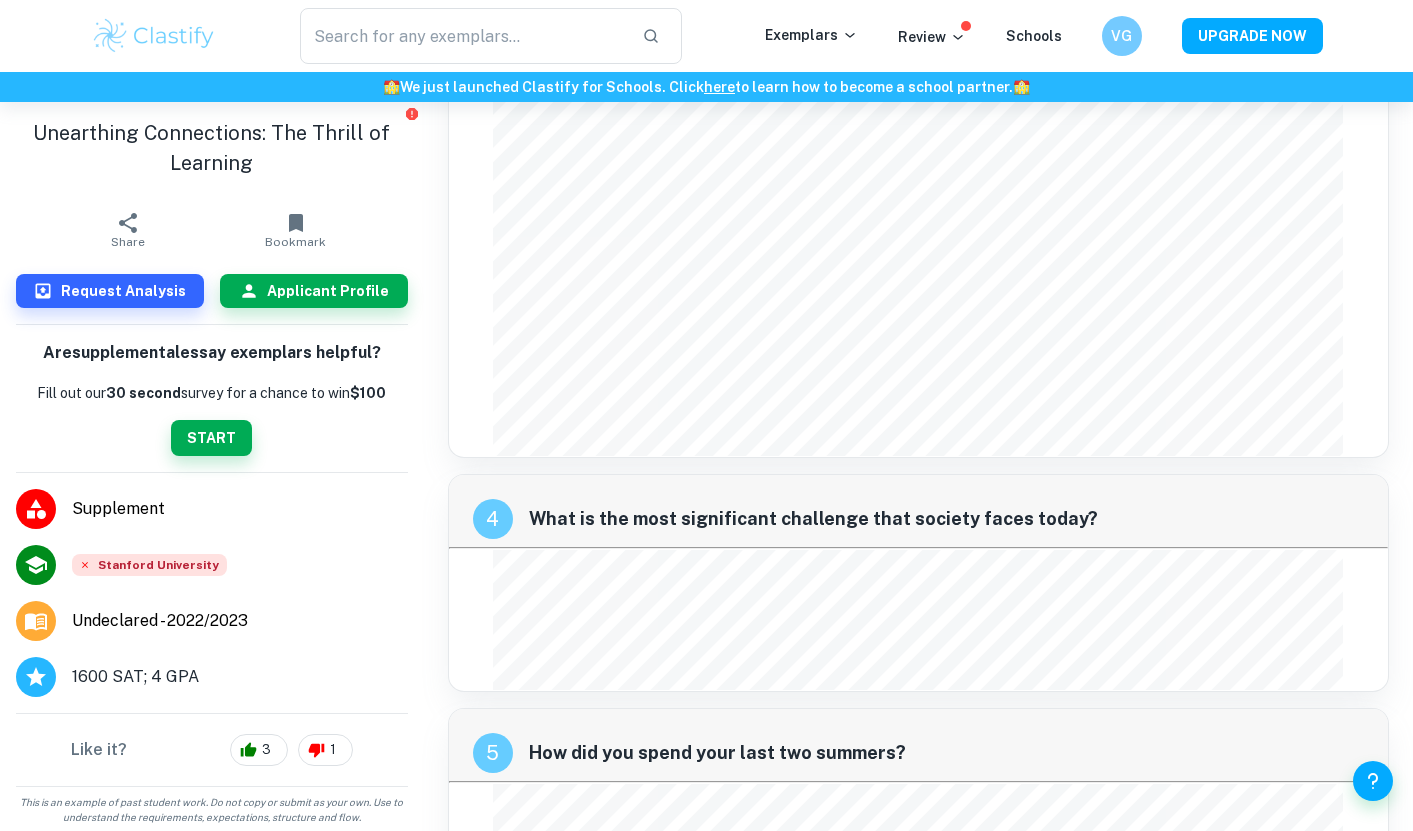 scroll, scrollTop: 2160, scrollLeft: 0, axis: vertical 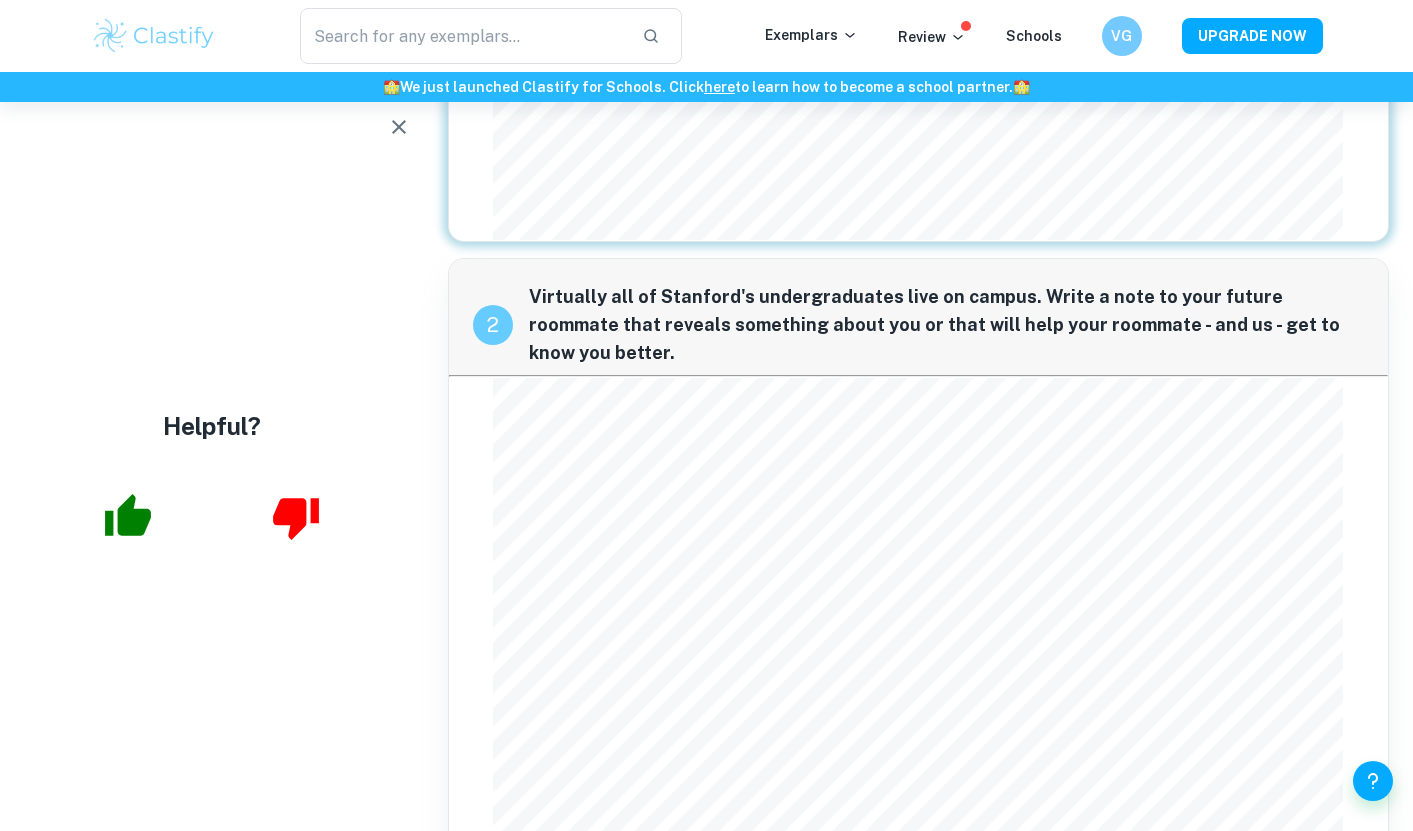 click 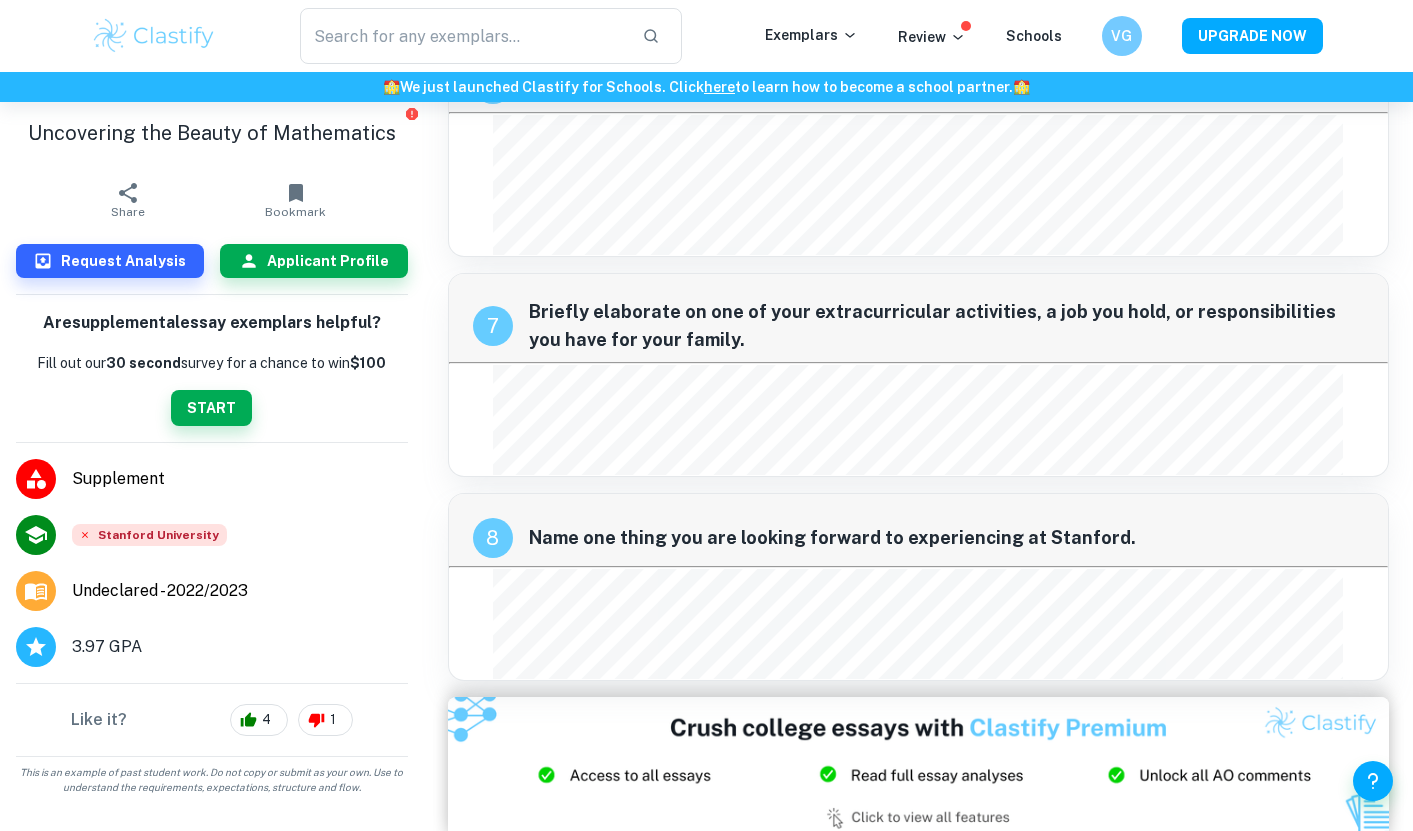scroll, scrollTop: 2566, scrollLeft: 0, axis: vertical 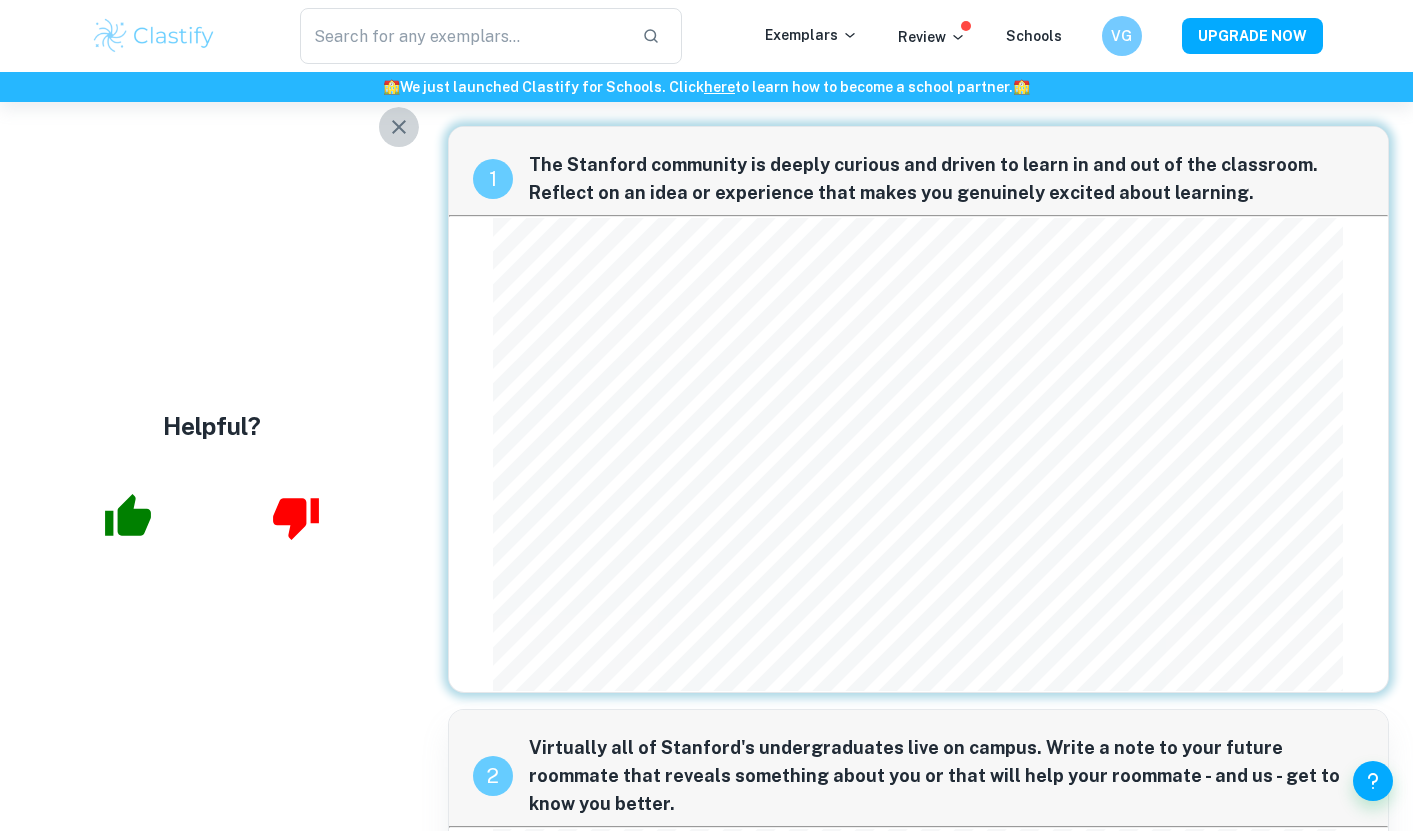 click 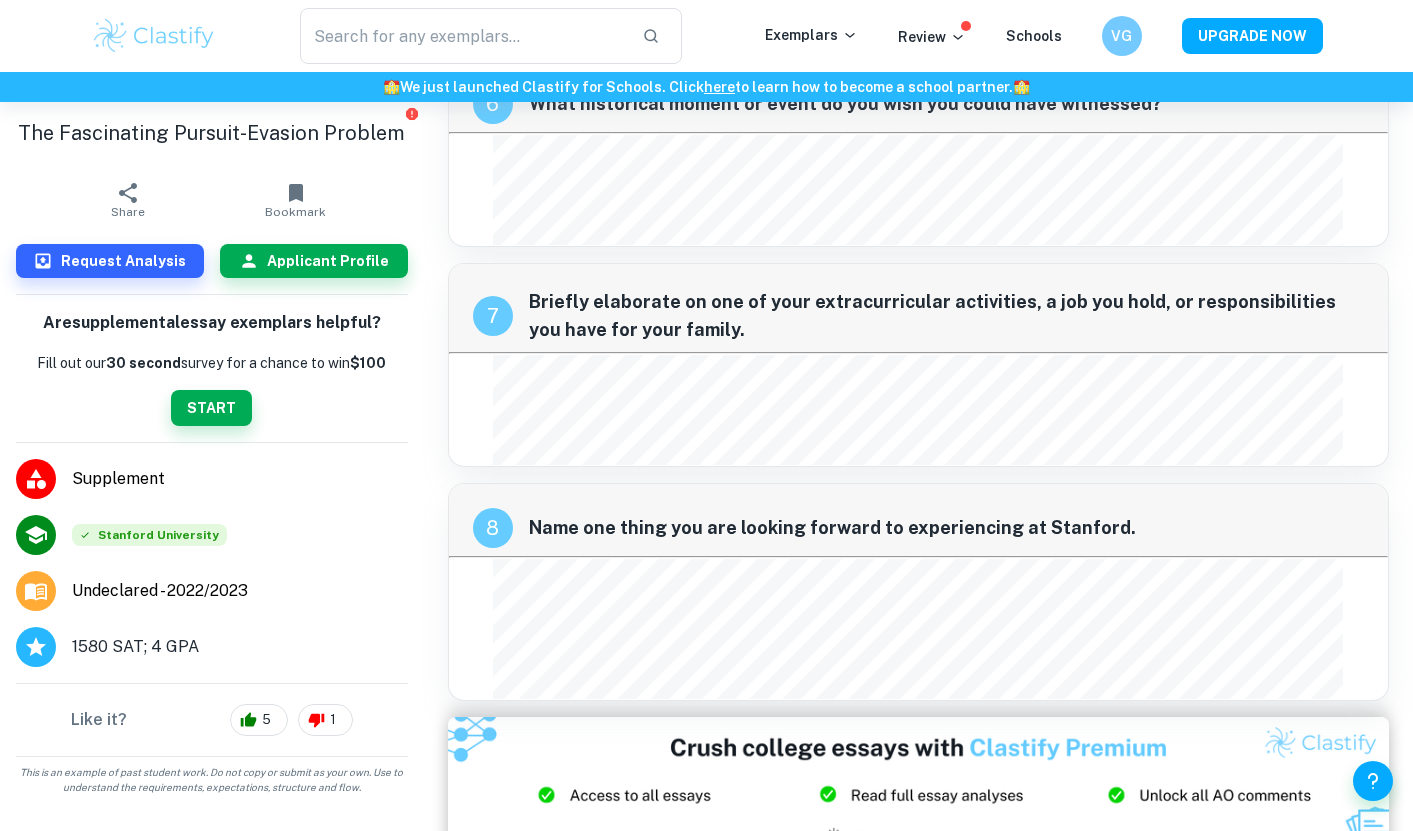 scroll, scrollTop: 2475, scrollLeft: 0, axis: vertical 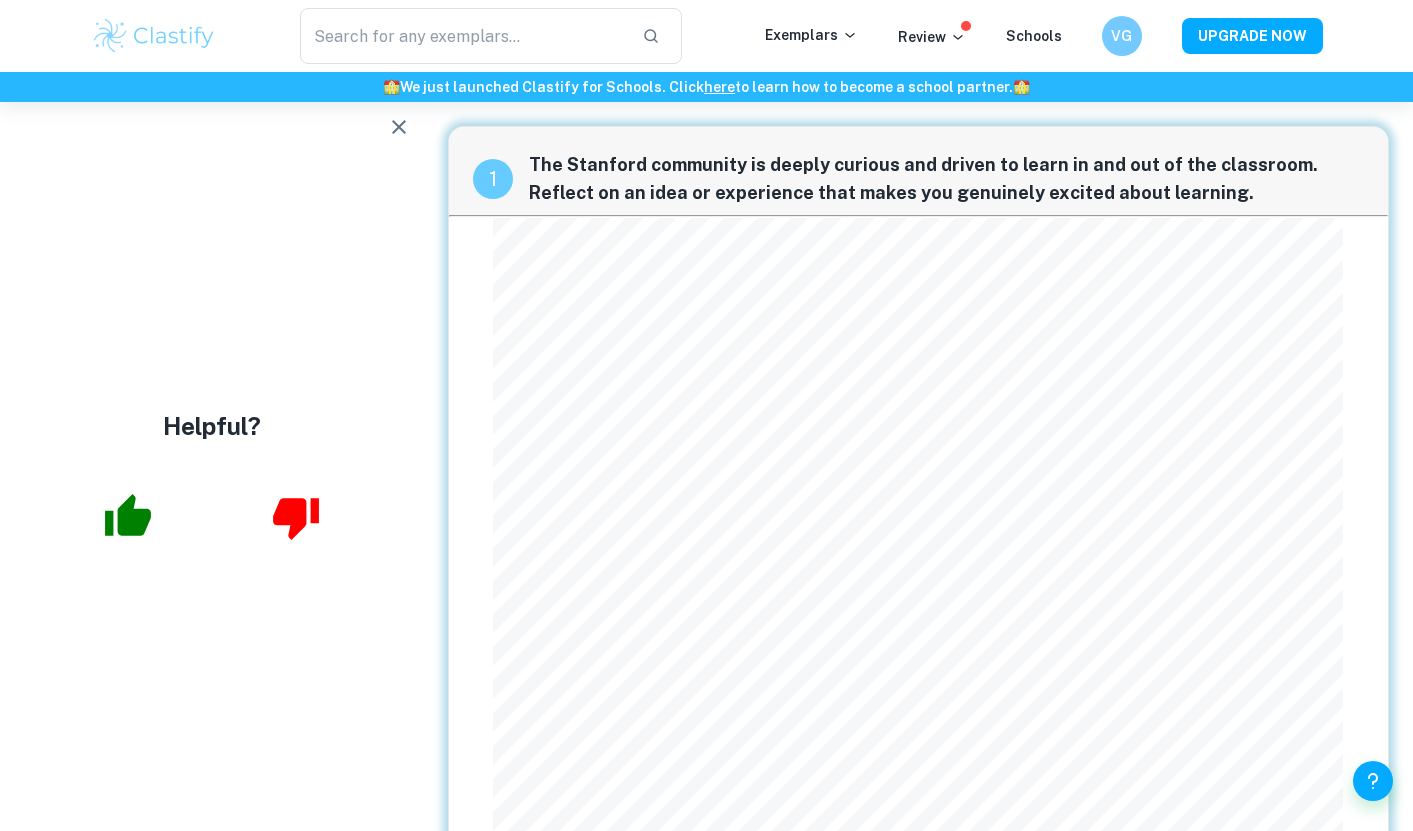 click 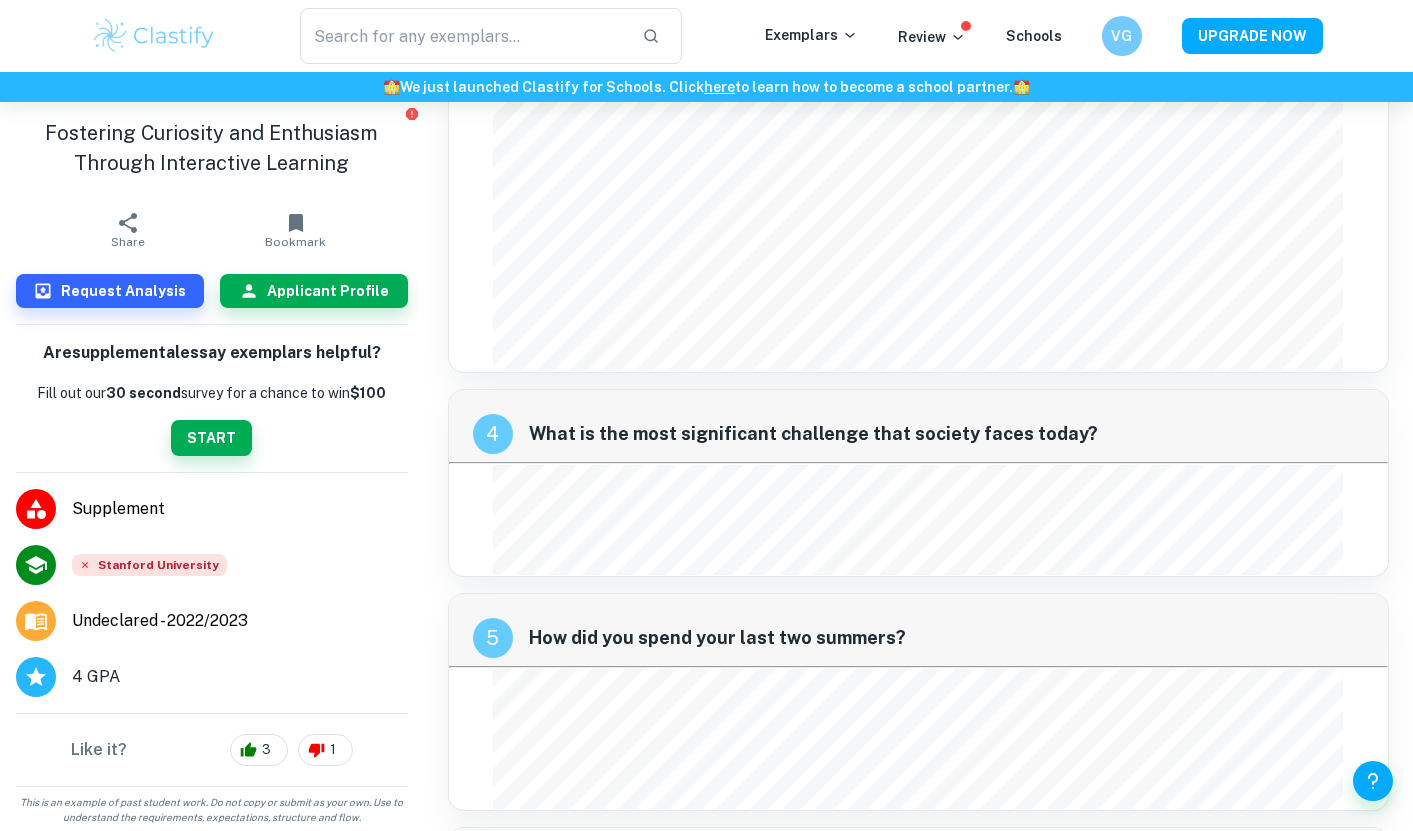 scroll, scrollTop: 2415, scrollLeft: 0, axis: vertical 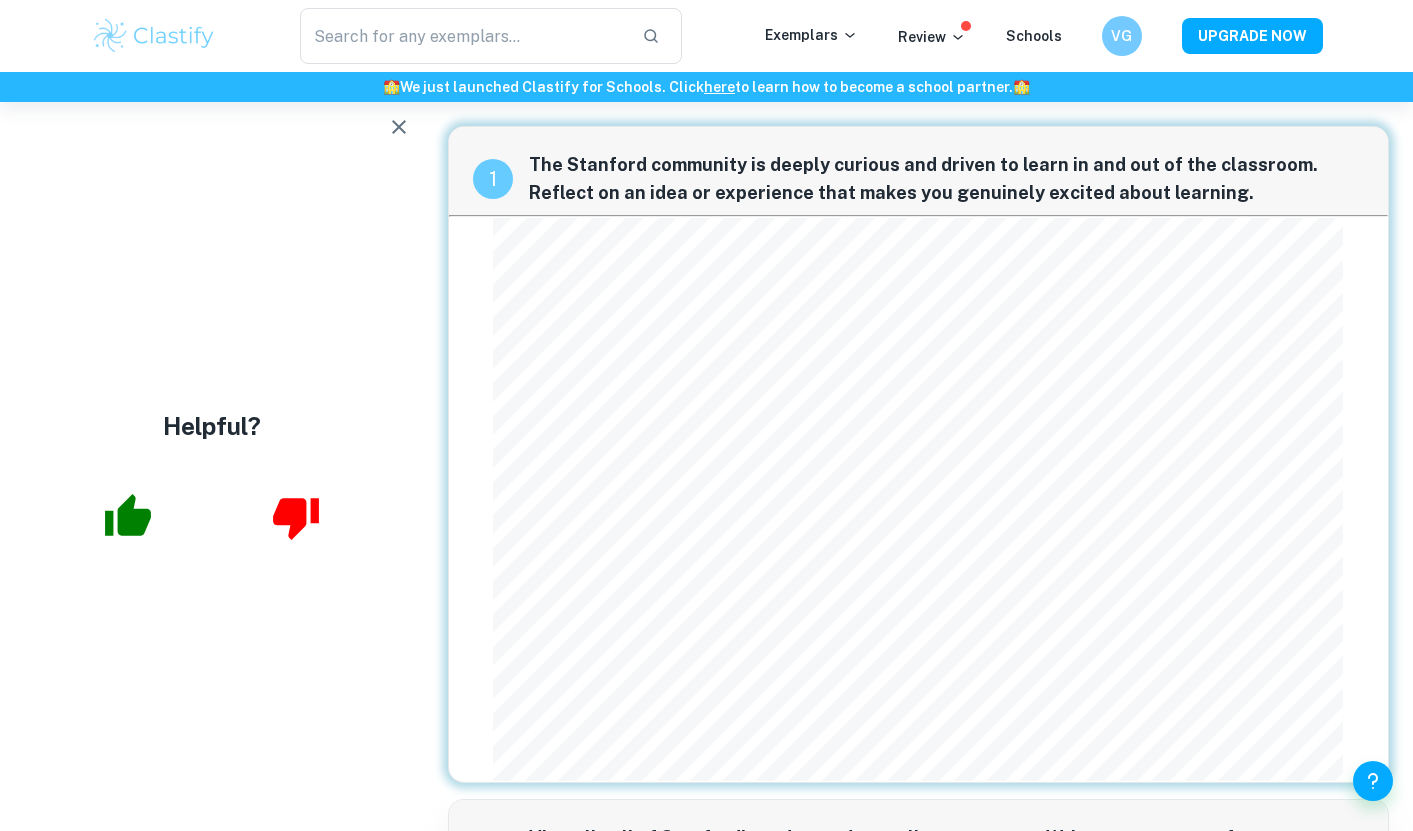 click 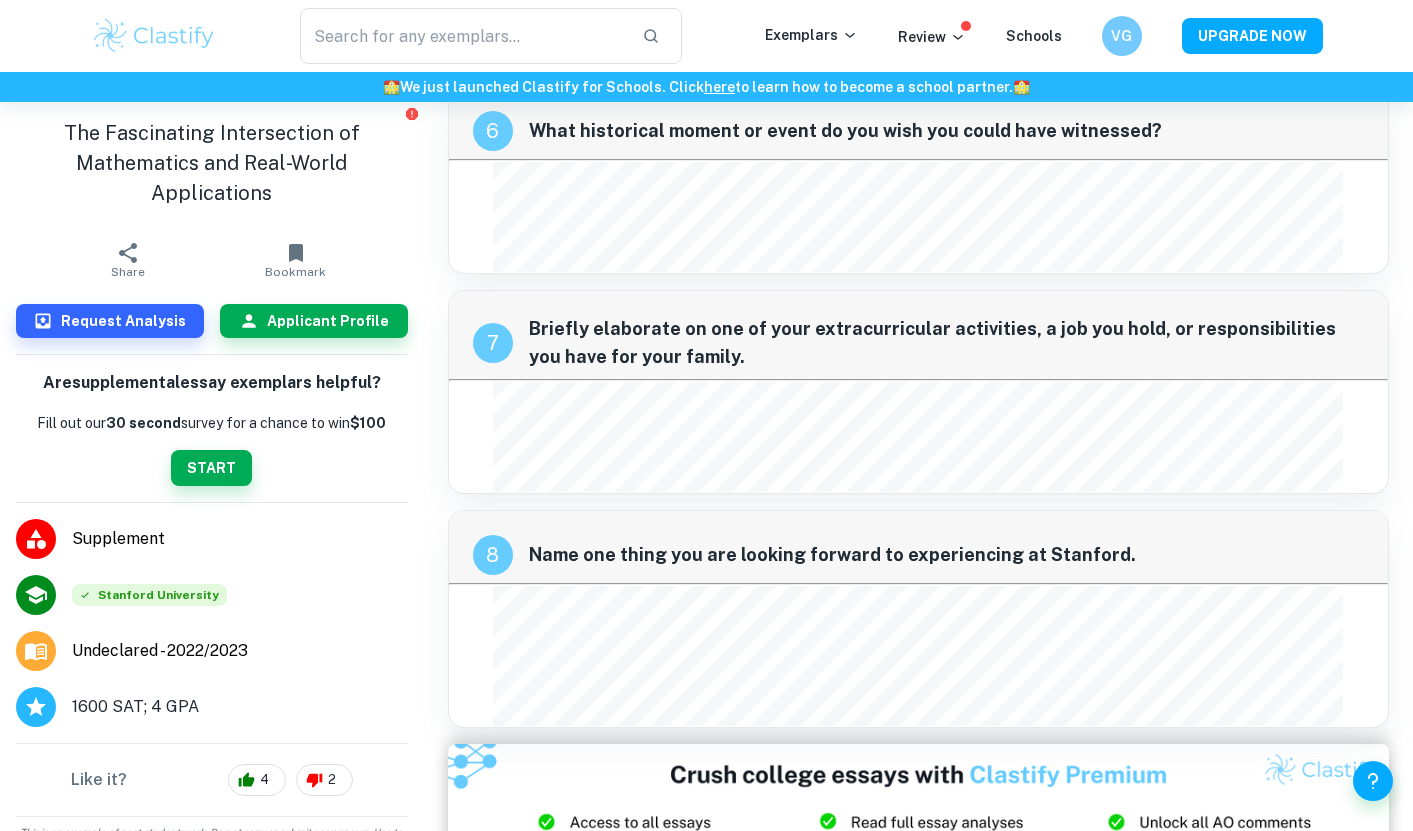 scroll, scrollTop: 2958, scrollLeft: 0, axis: vertical 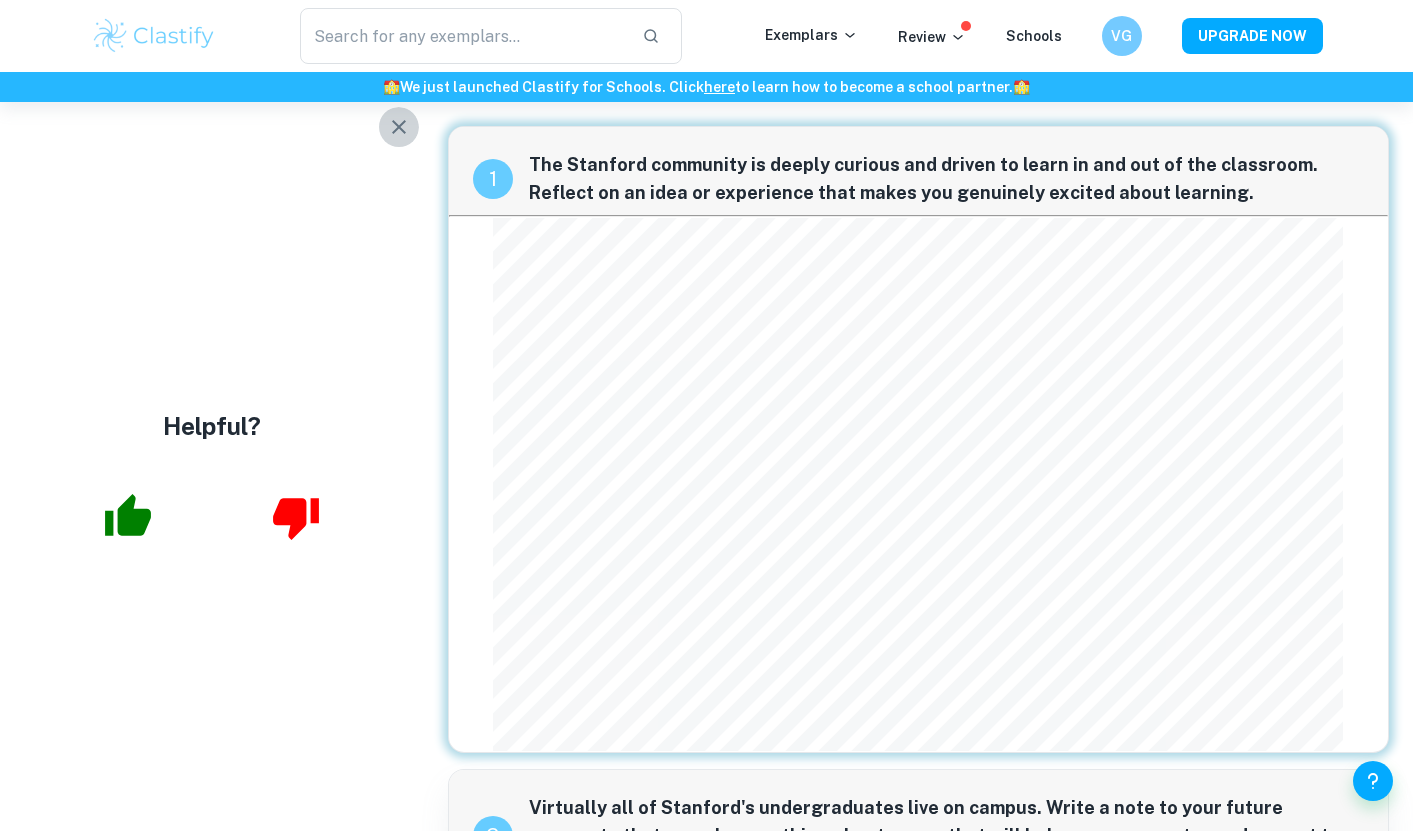 click 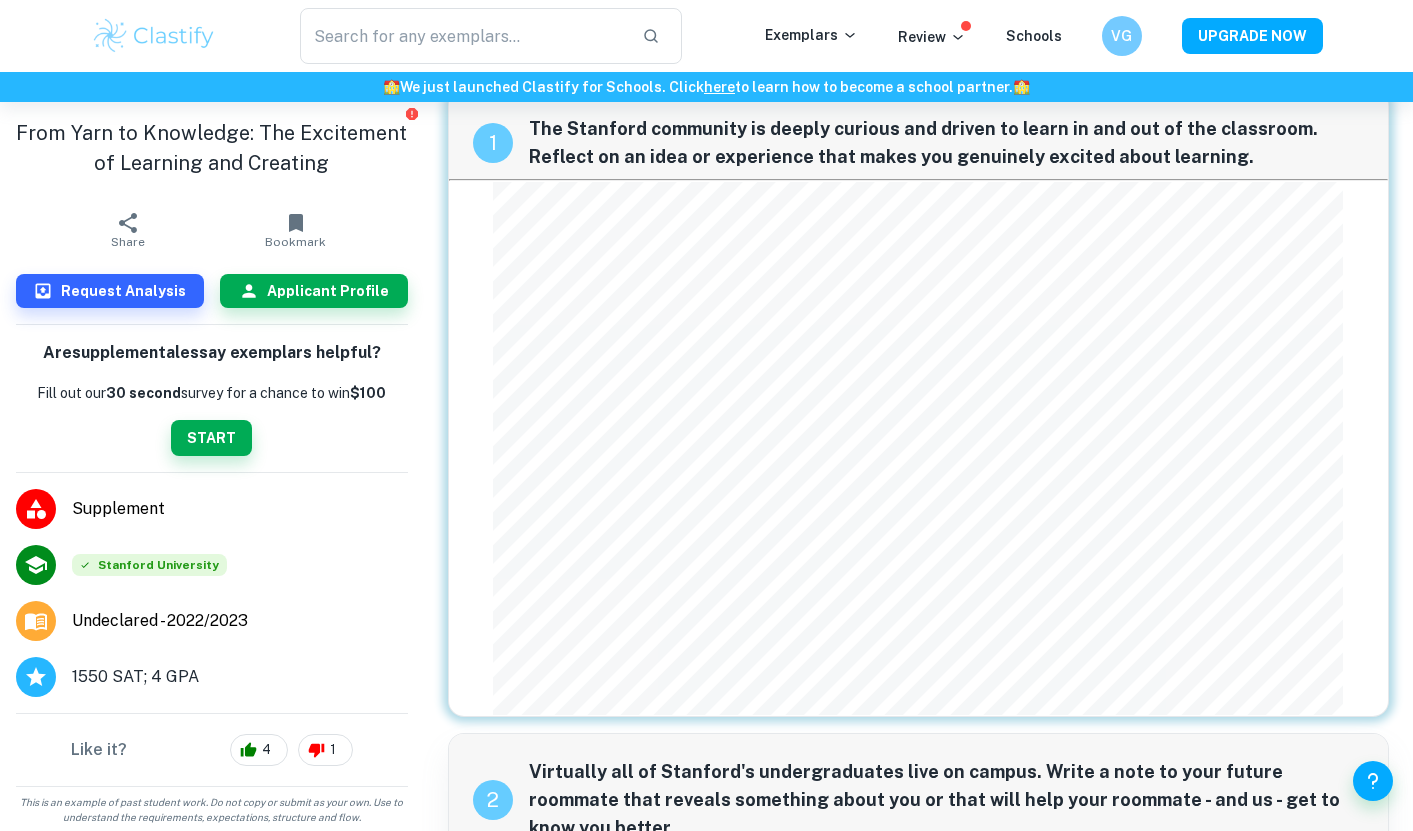 scroll, scrollTop: 0, scrollLeft: 0, axis: both 